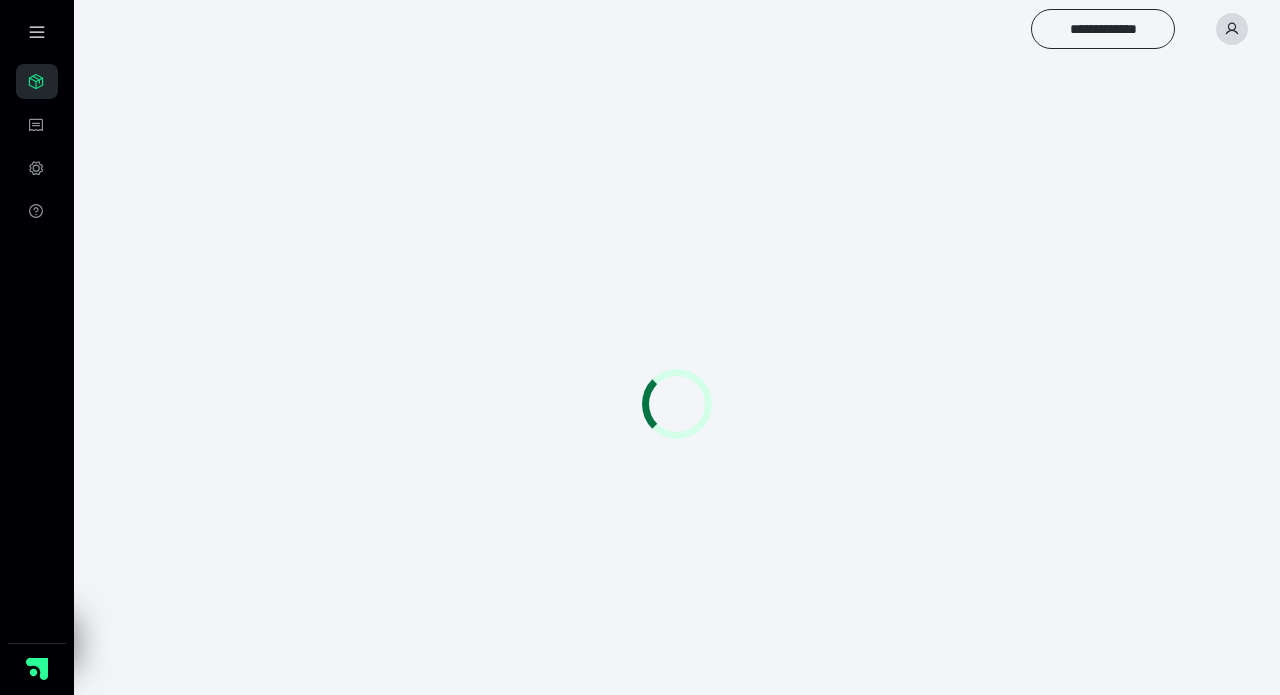 scroll, scrollTop: 0, scrollLeft: 0, axis: both 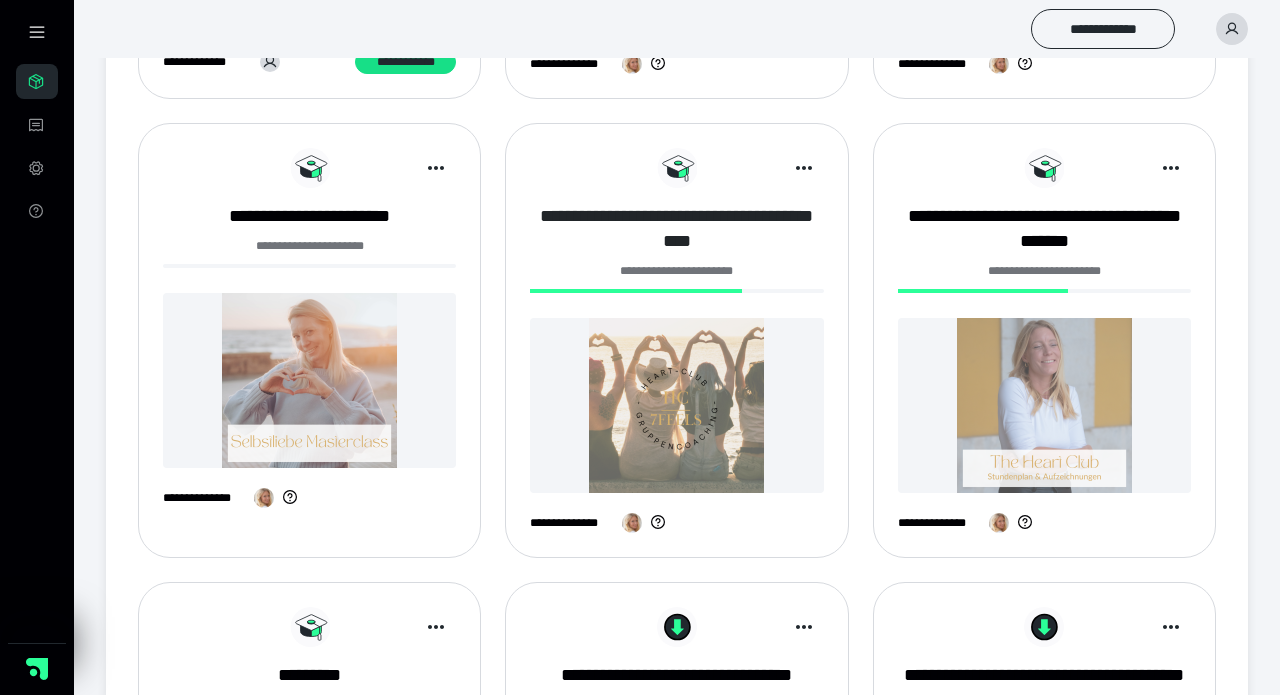 click on "**********" at bounding box center [676, 229] 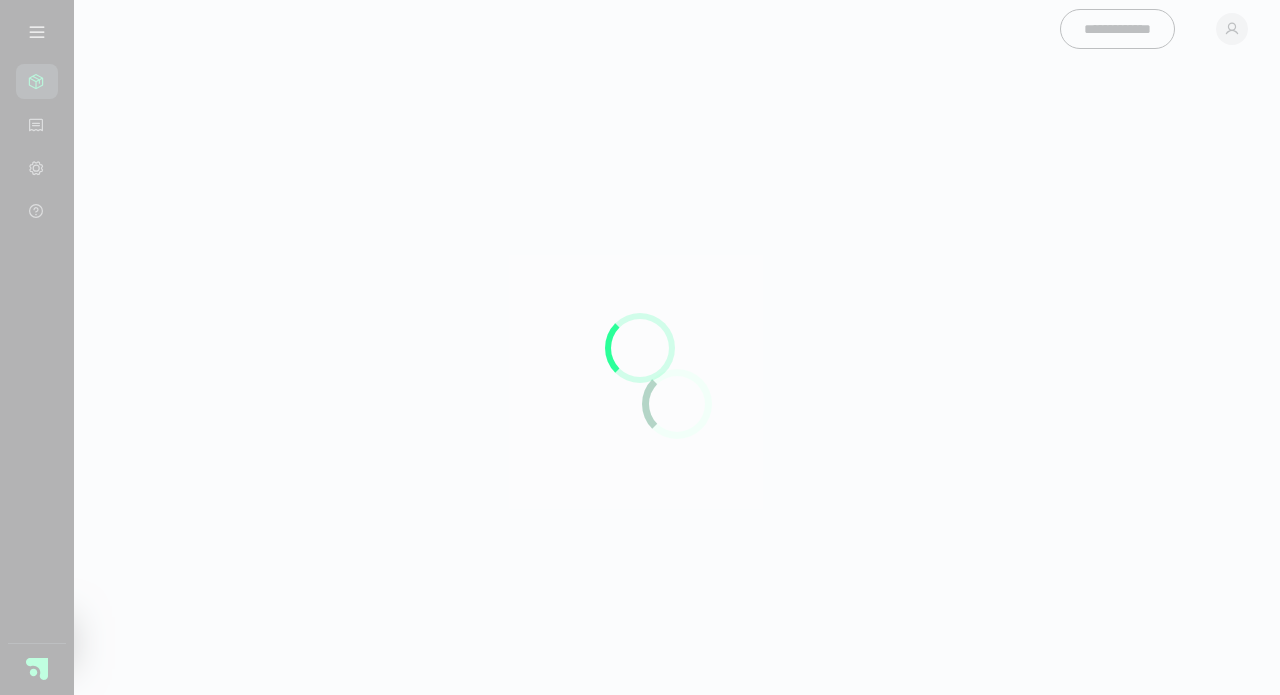 scroll, scrollTop: 0, scrollLeft: 0, axis: both 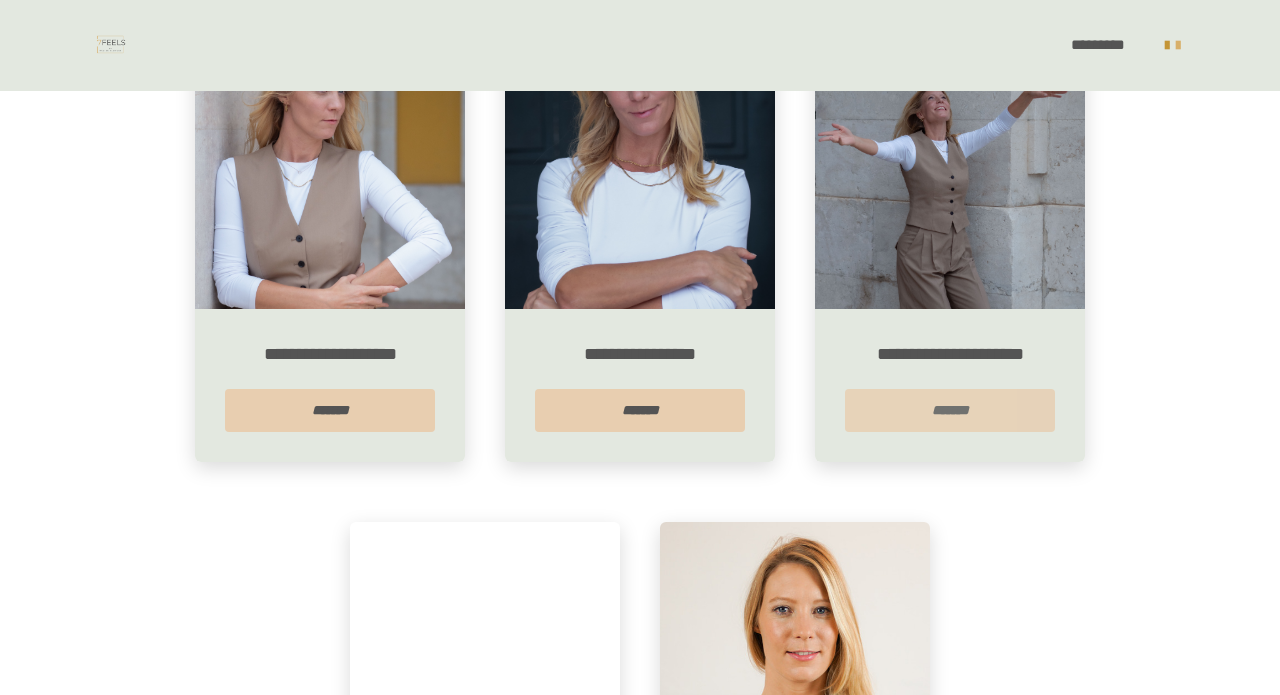 click on "*******" at bounding box center (950, 410) 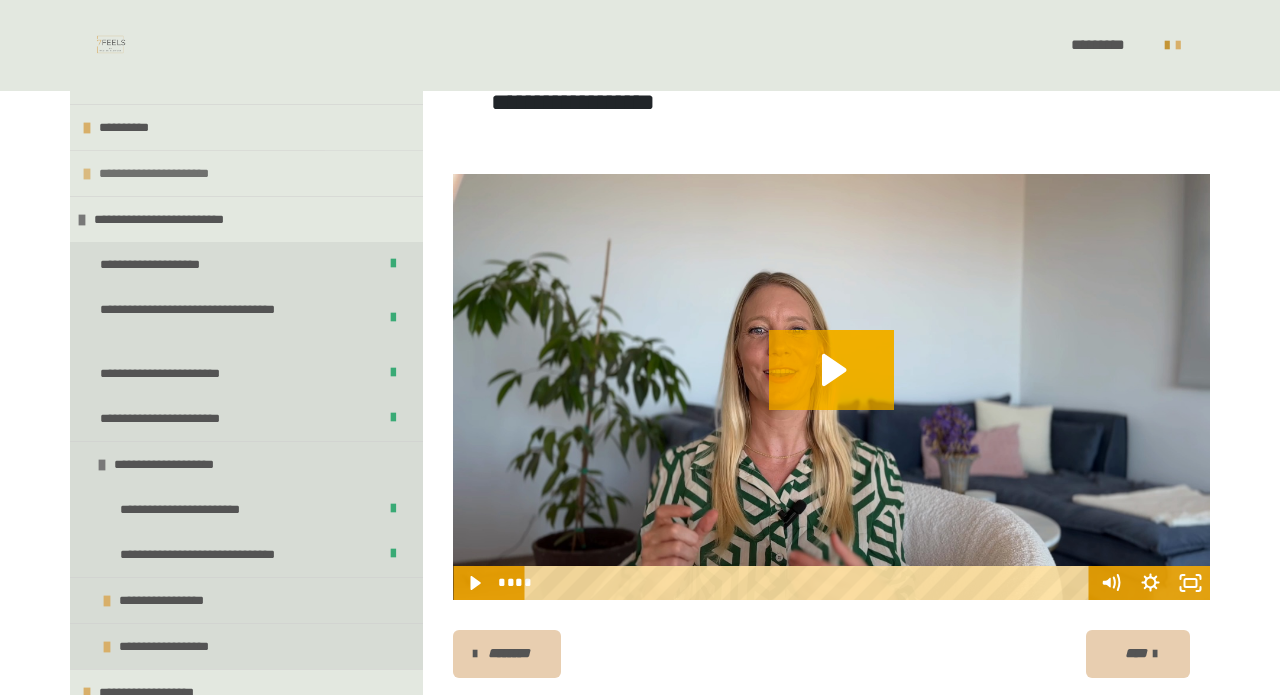 scroll, scrollTop: 435, scrollLeft: 0, axis: vertical 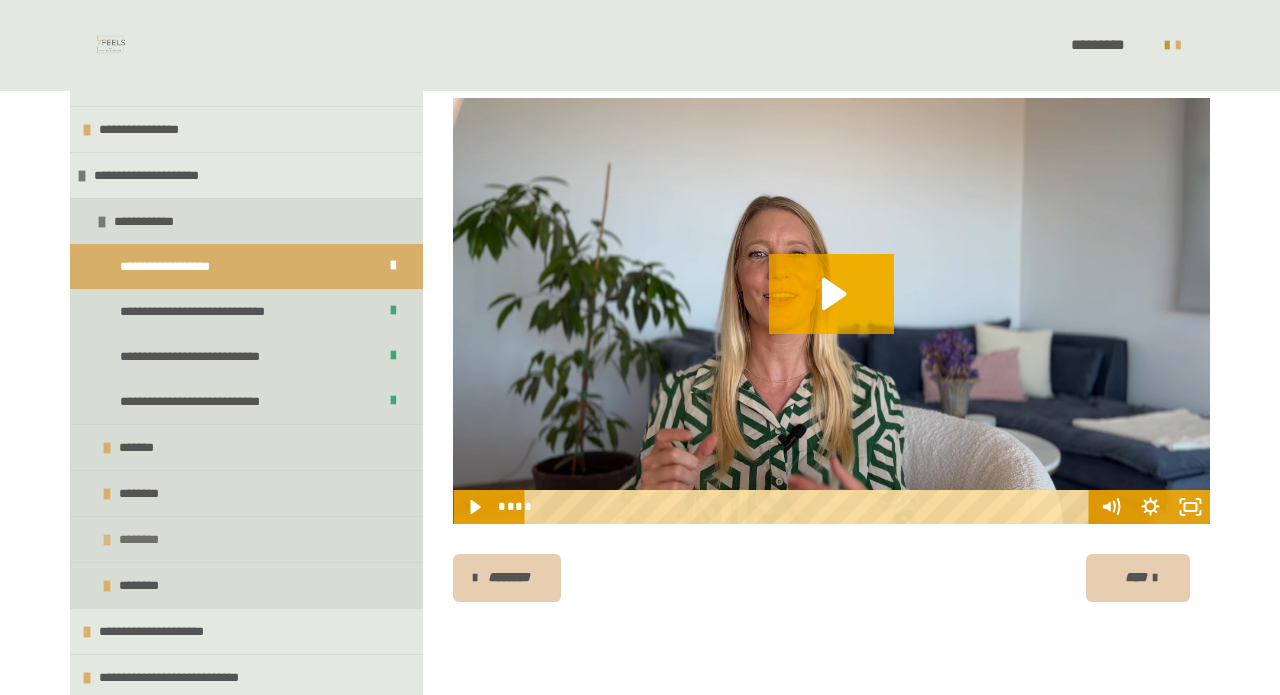 click on "********" at bounding box center [246, 539] 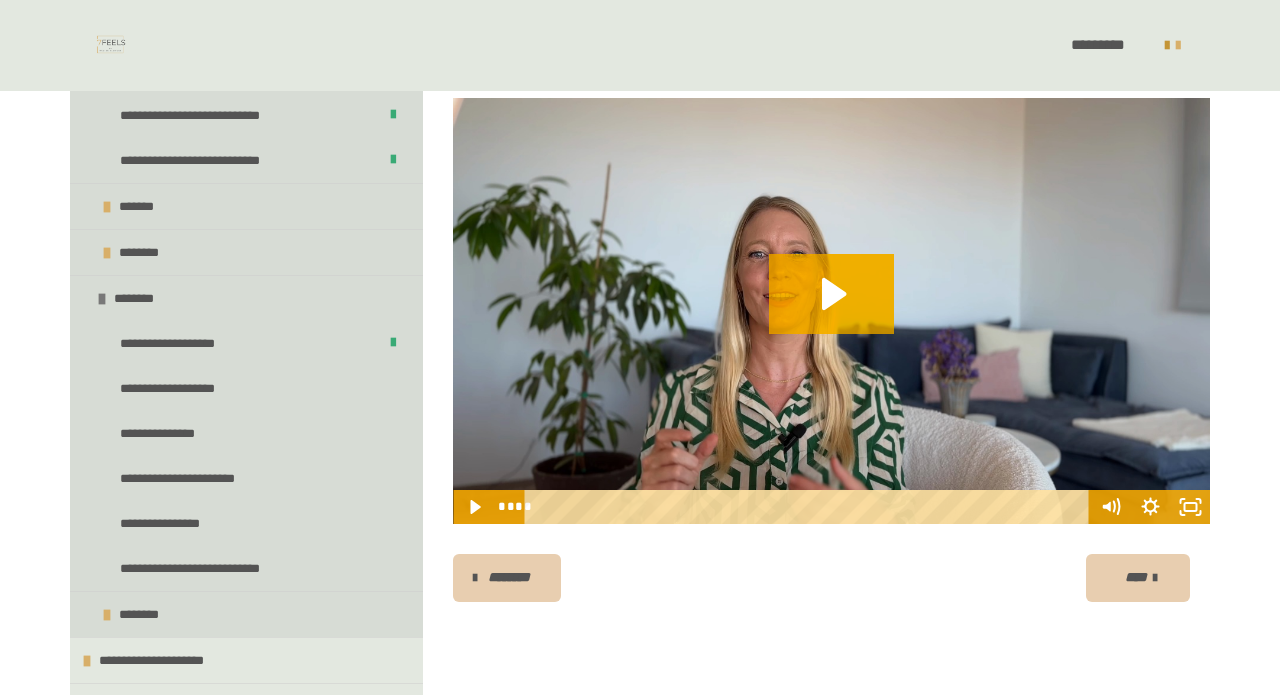 scroll, scrollTop: 859, scrollLeft: 0, axis: vertical 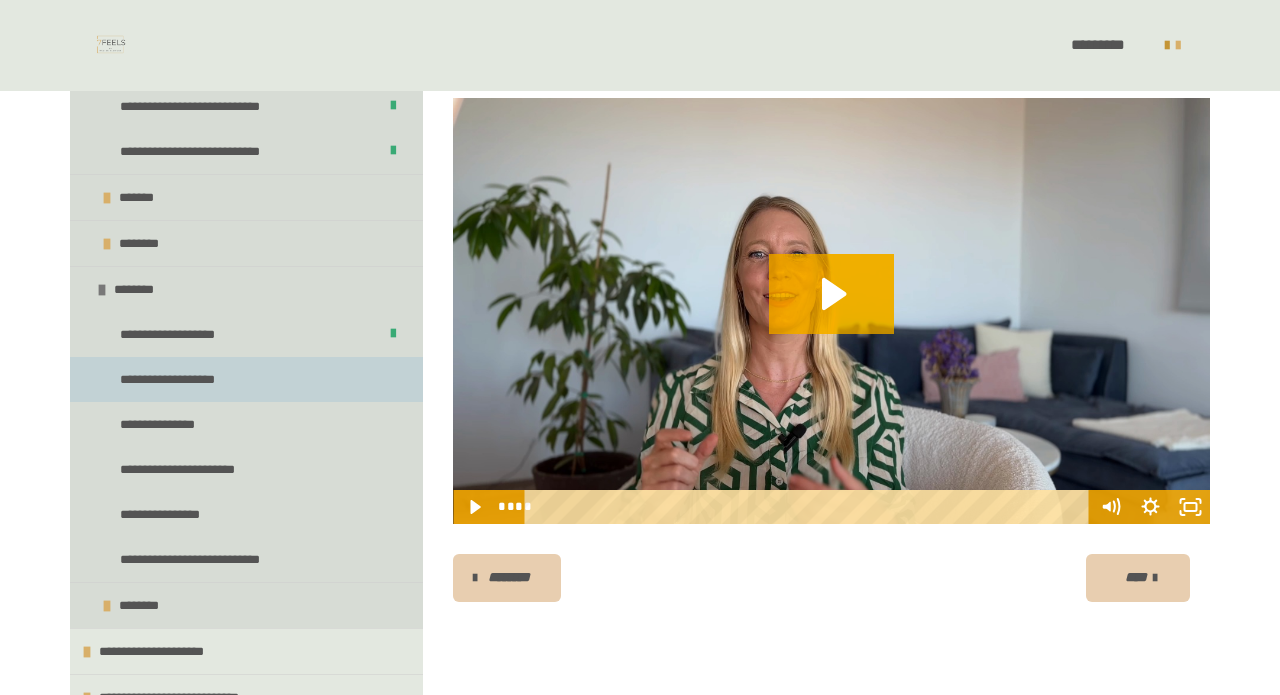 click on "**********" at bounding box center (188, 379) 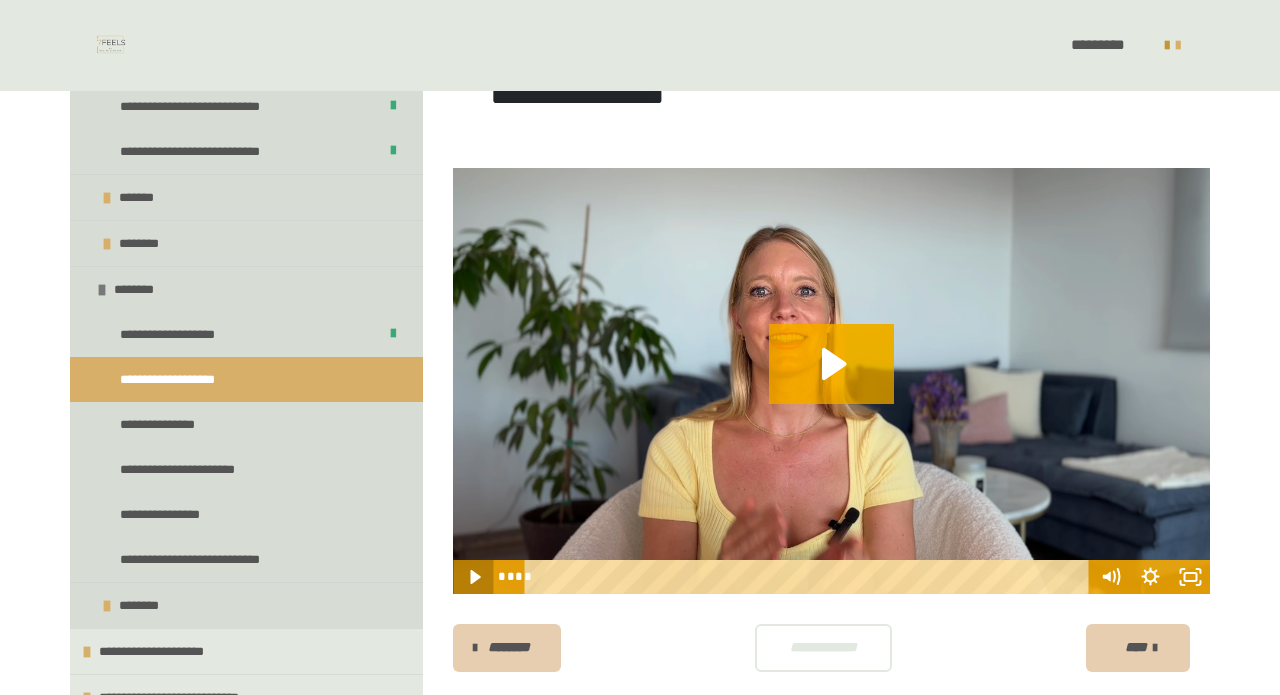 click 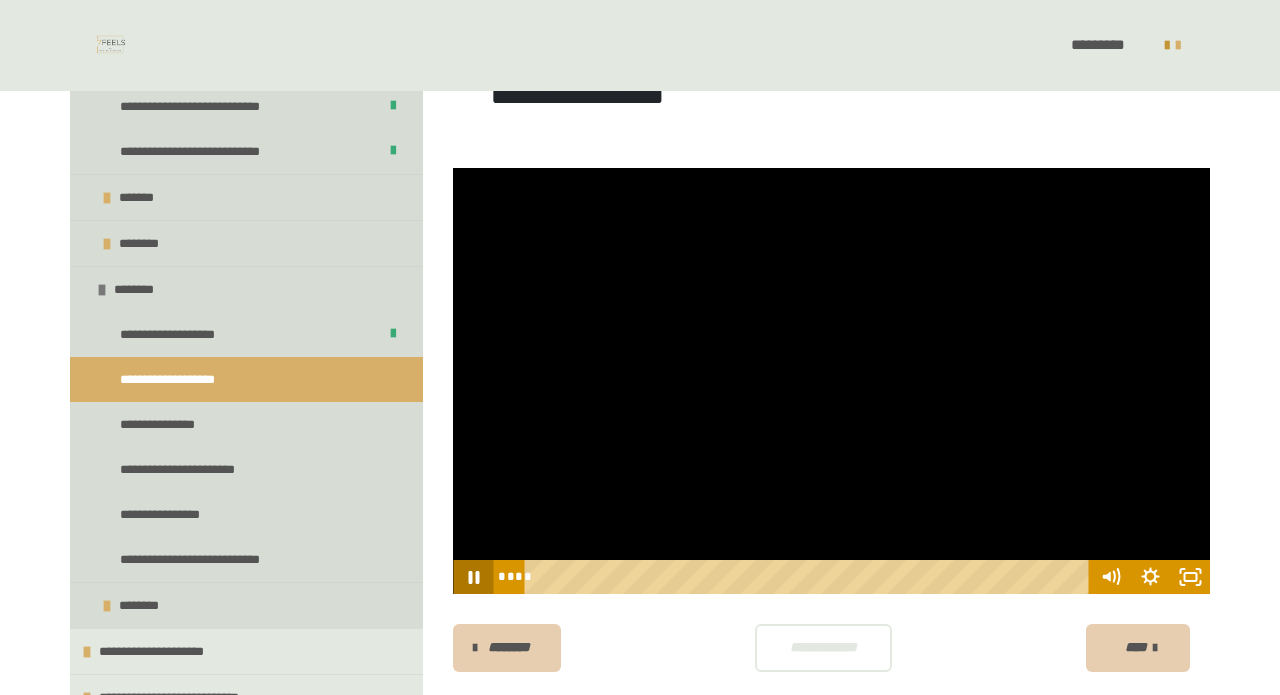 click 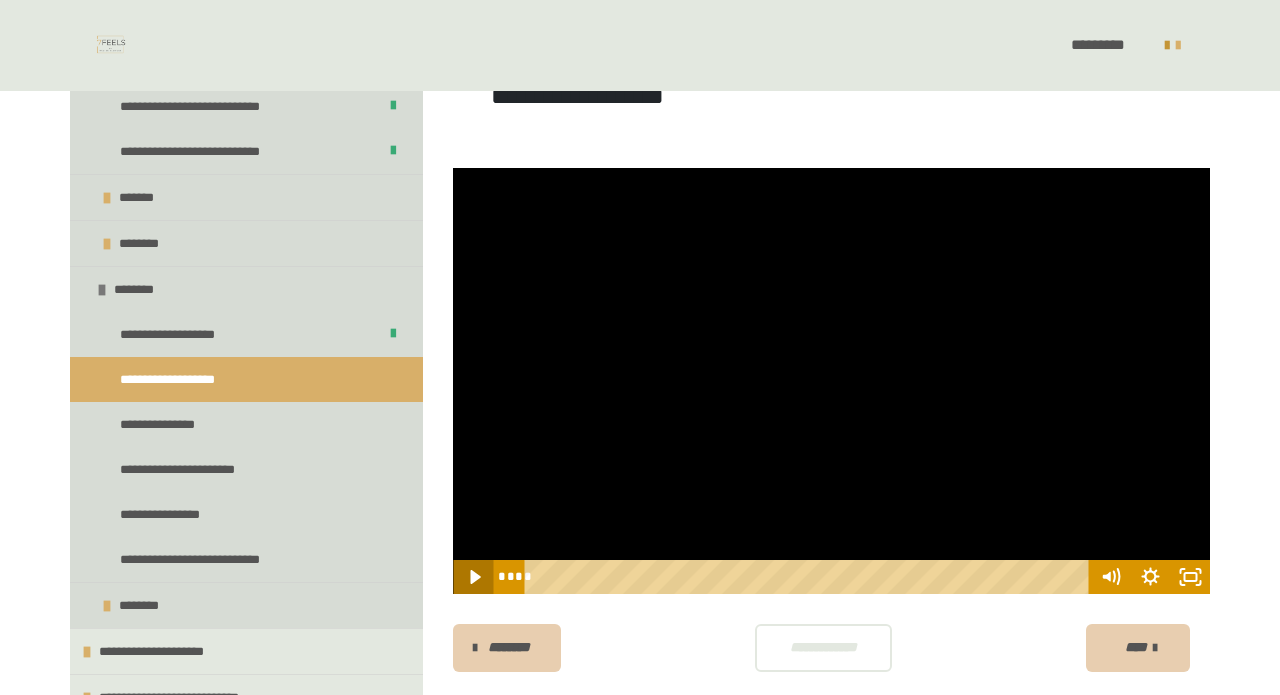 click 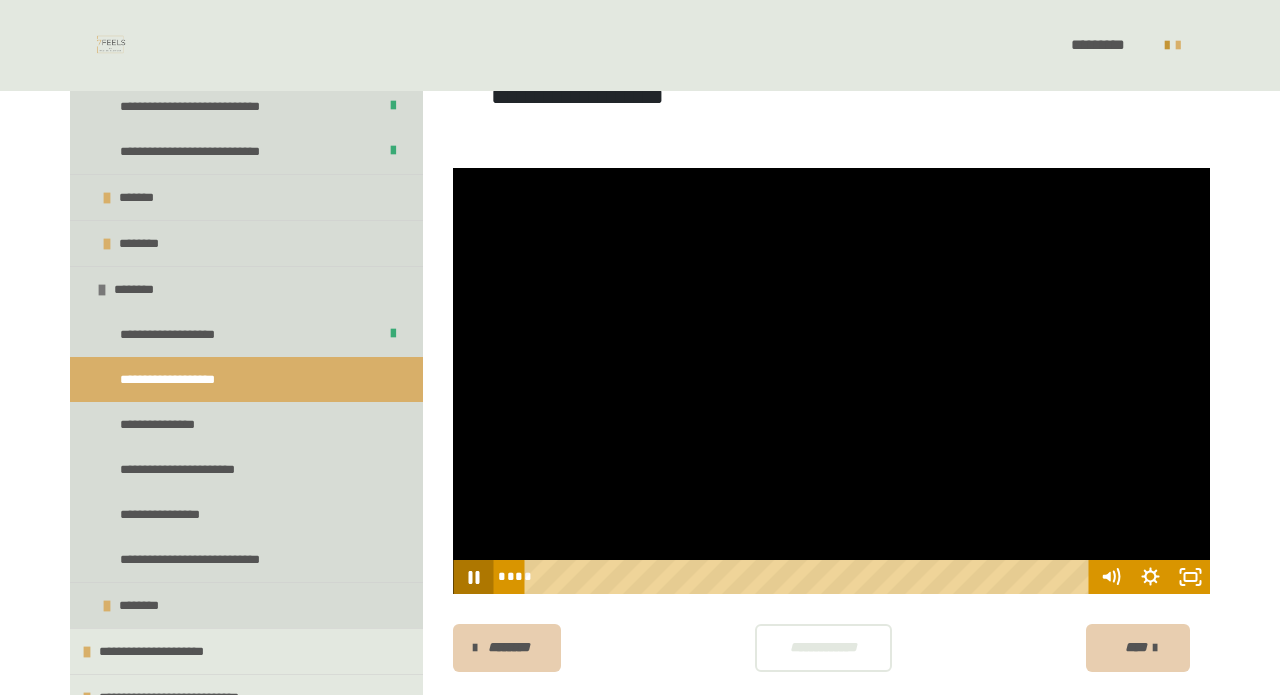 click 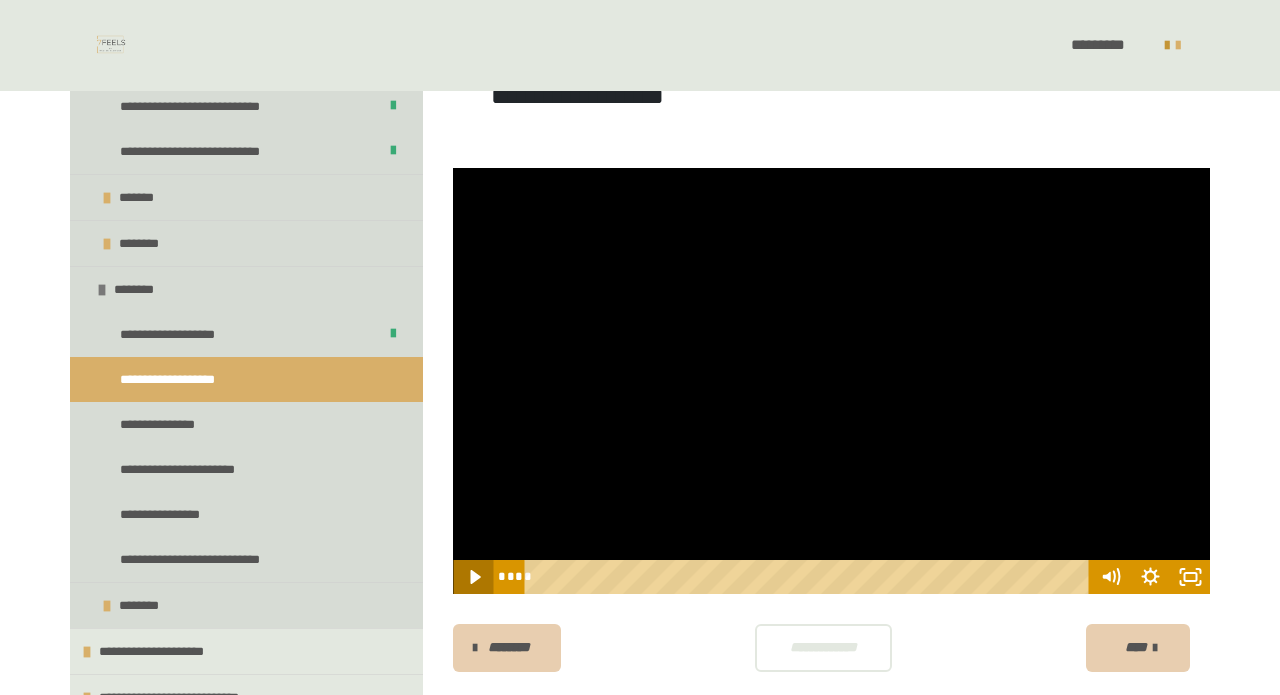 click 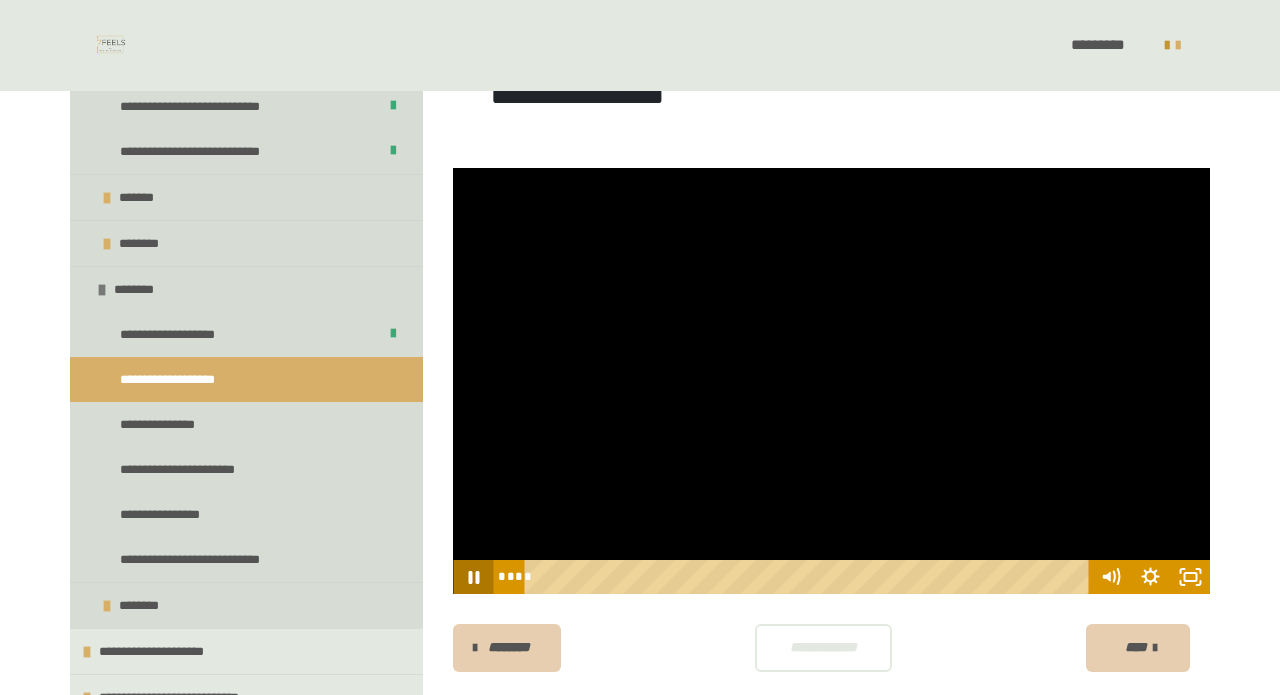 click 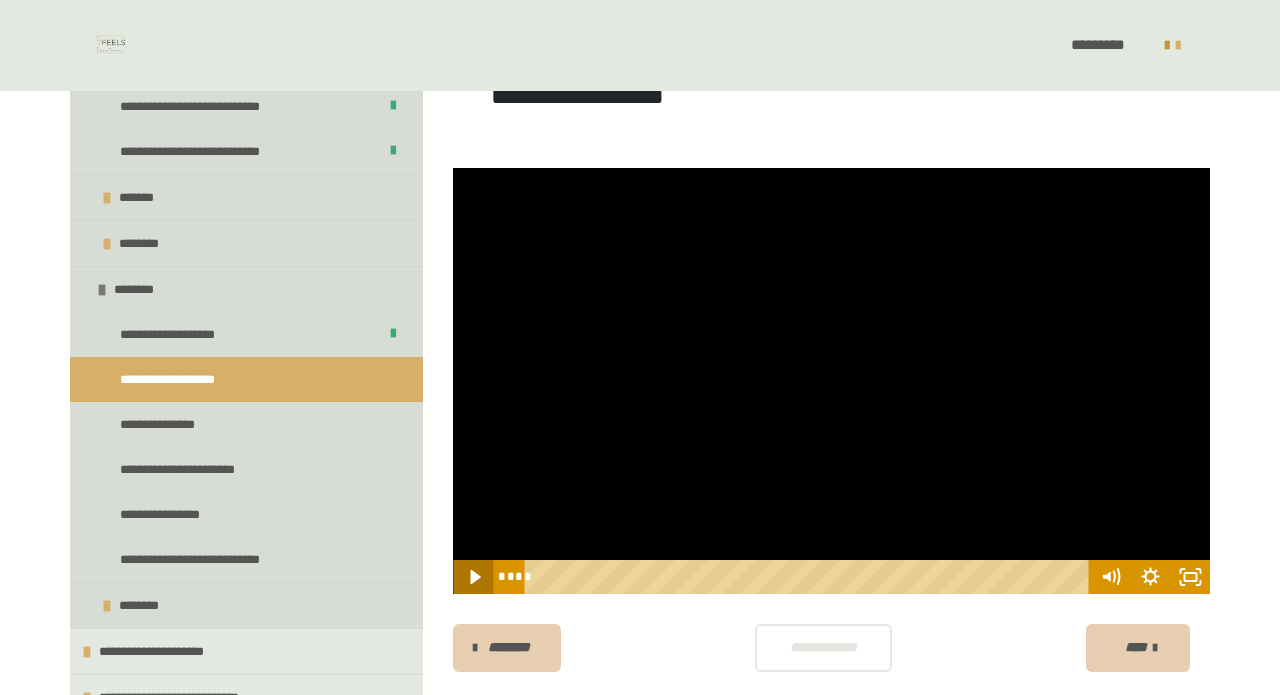 click 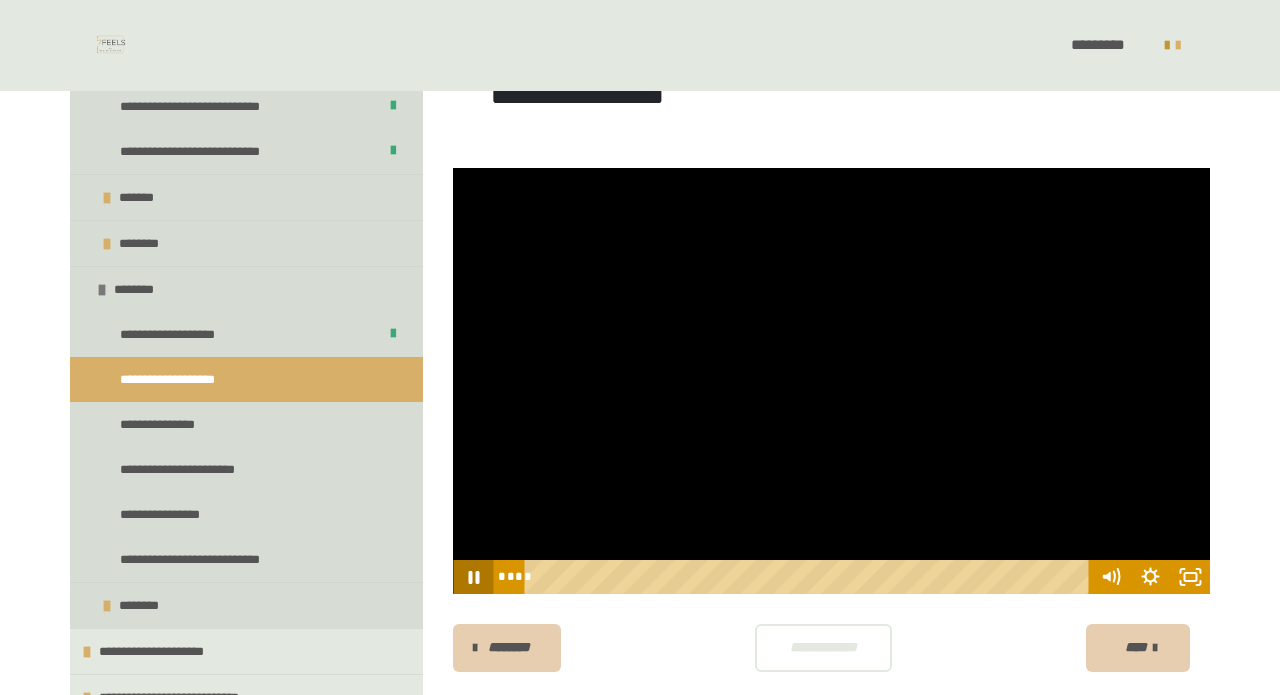 click 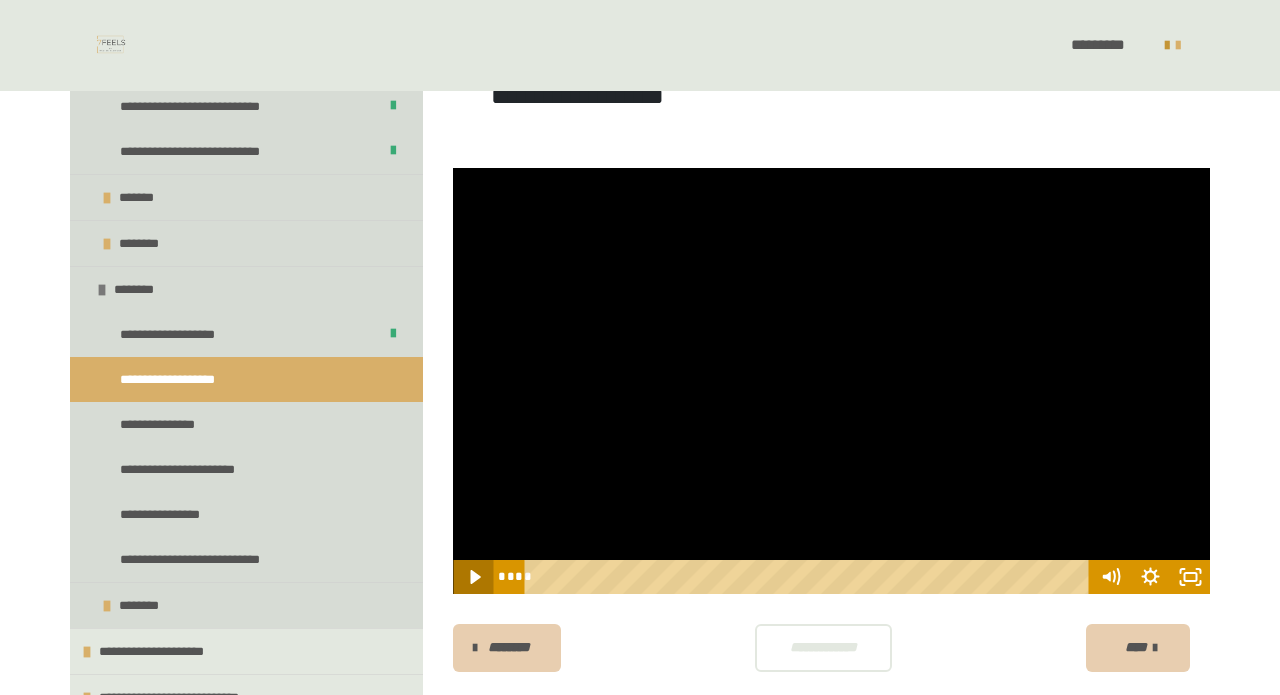 click 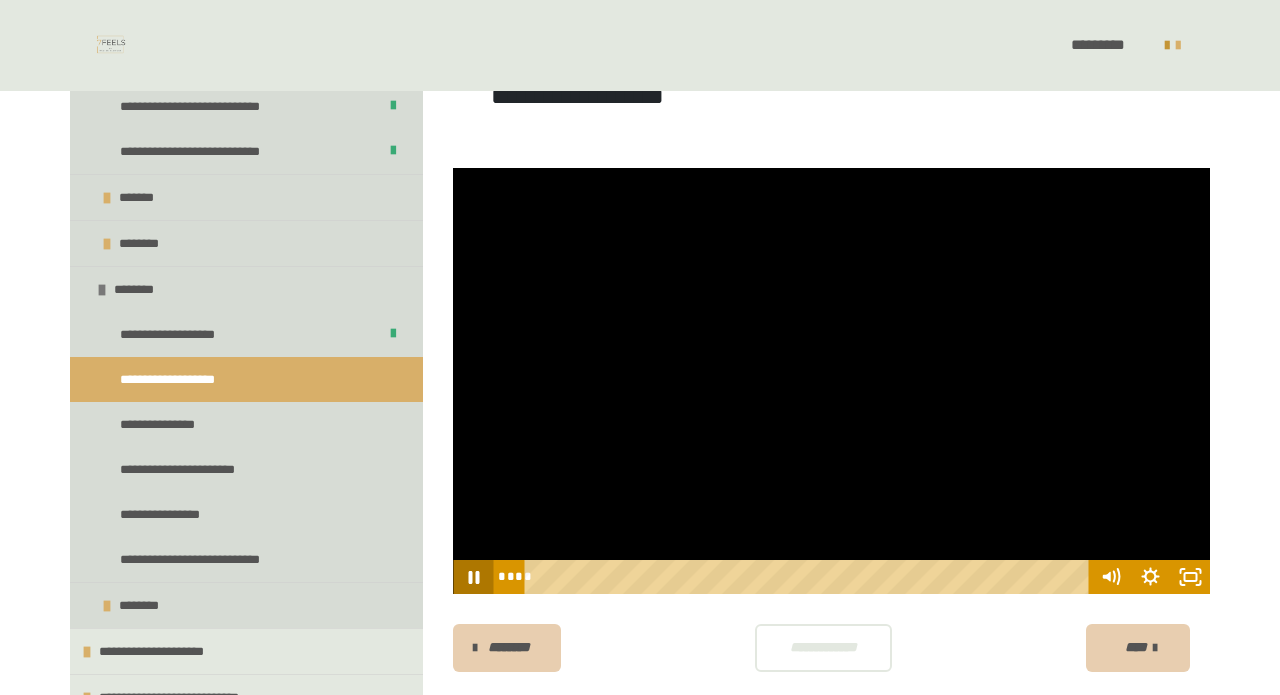 click 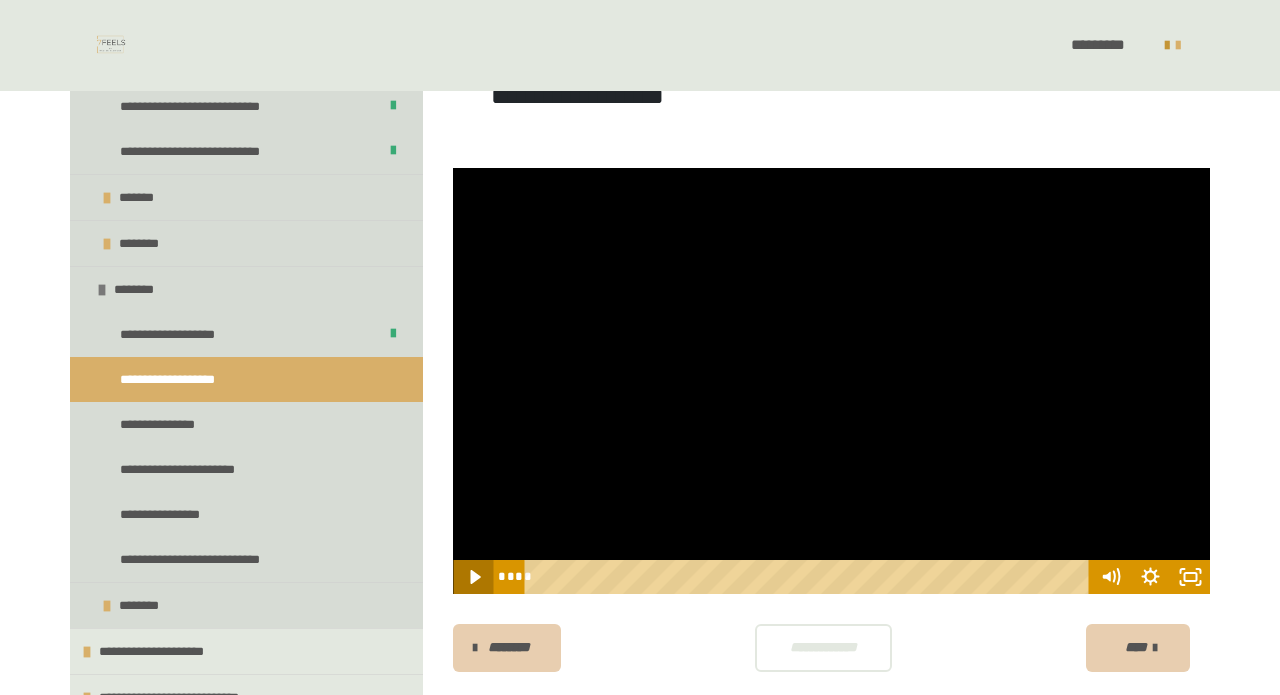 click 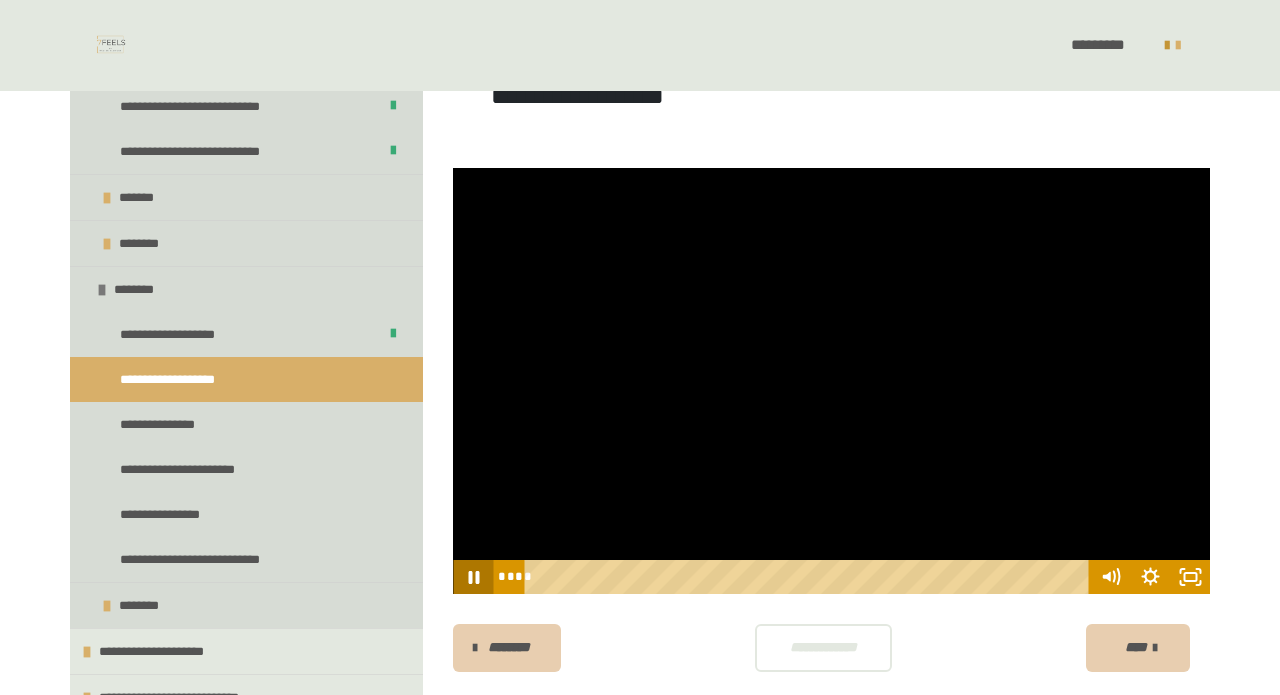 click 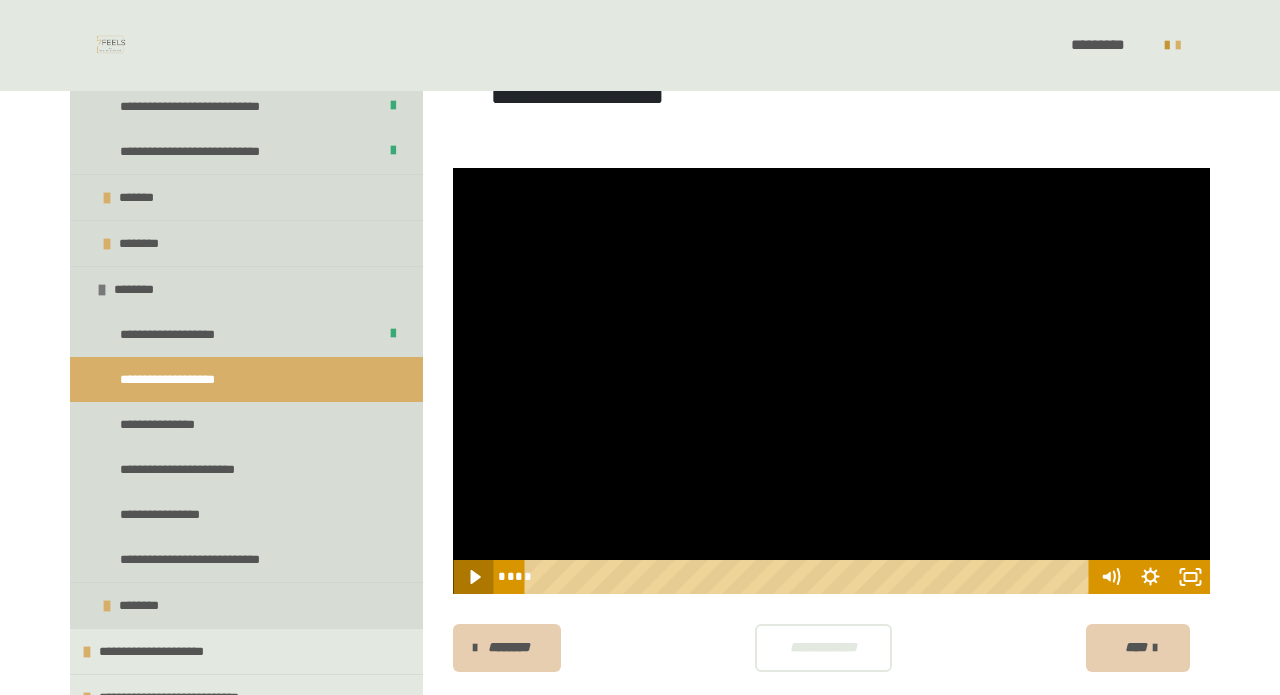 click 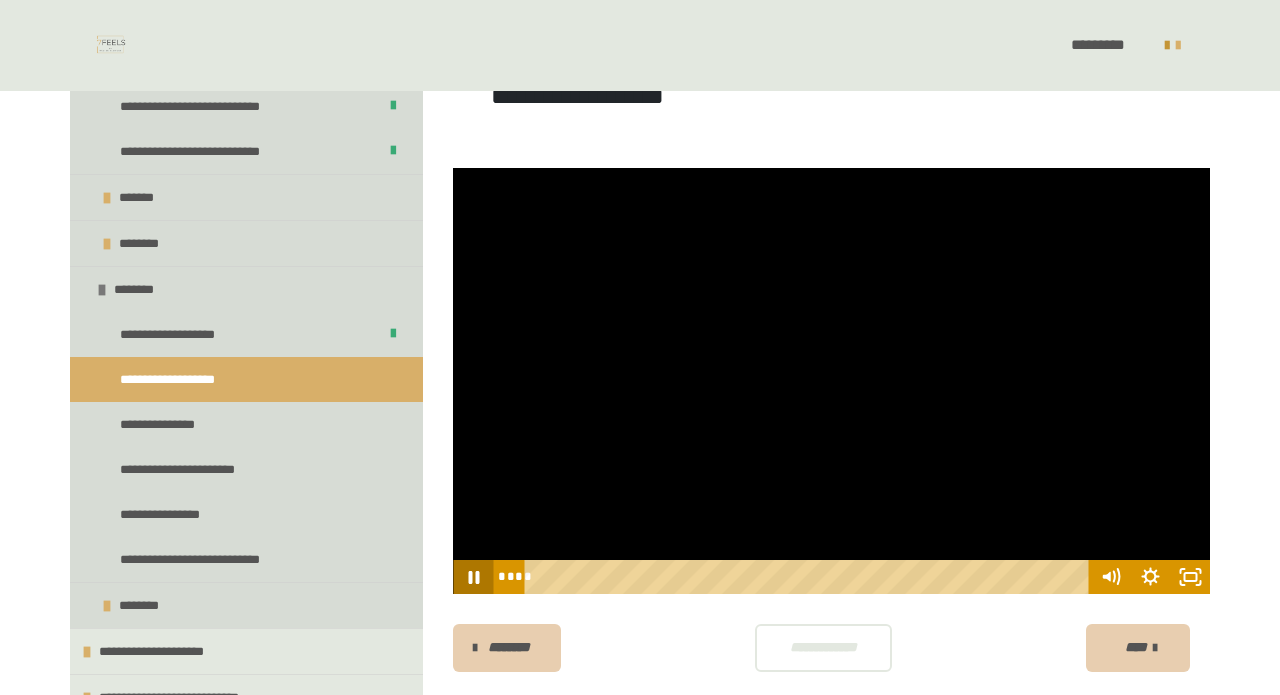click 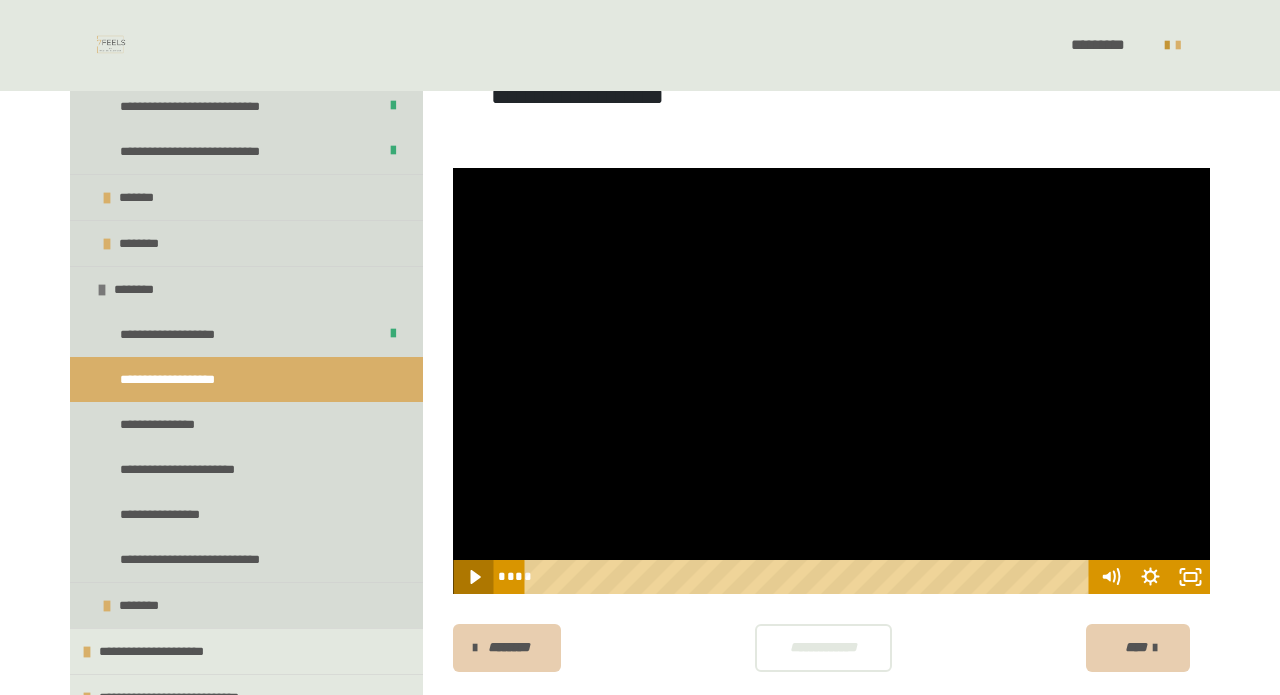 click 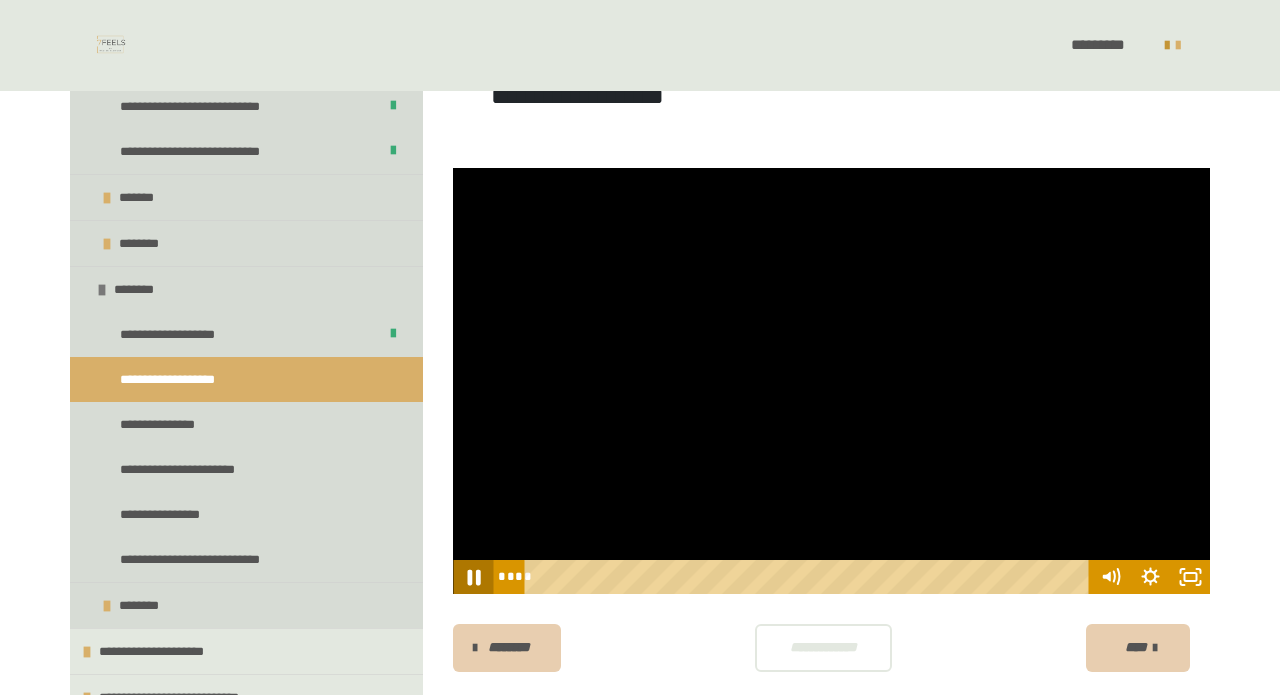 click 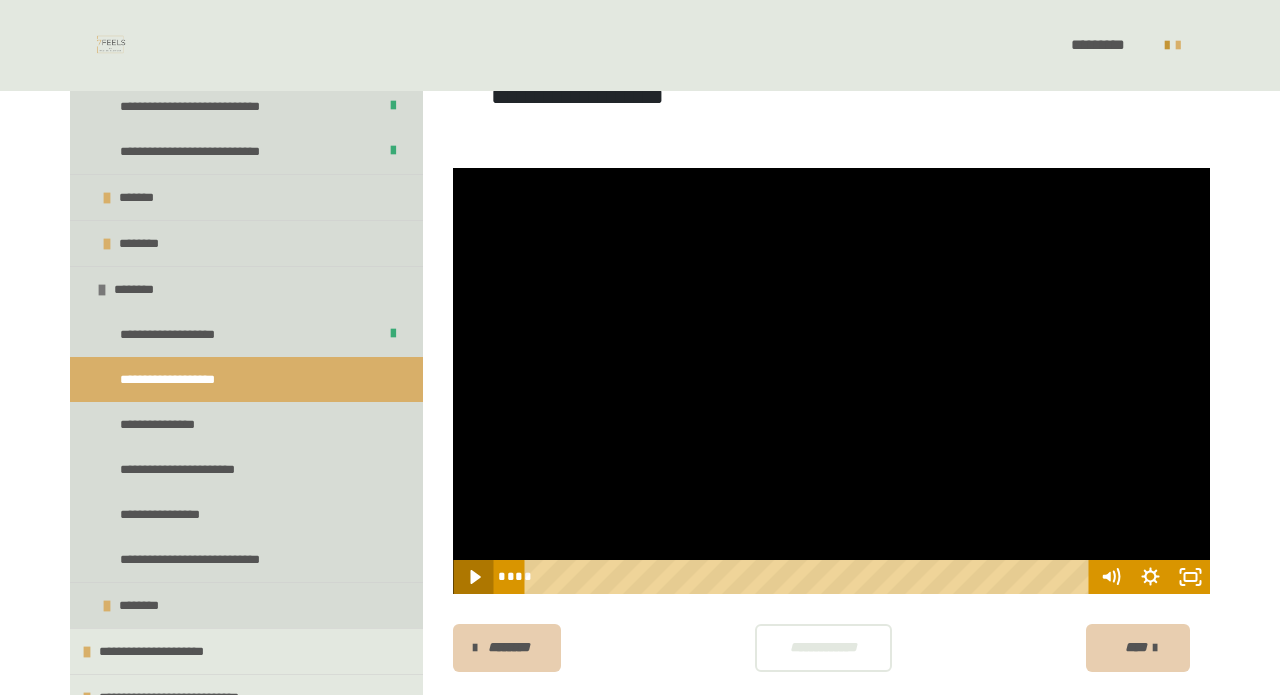 click 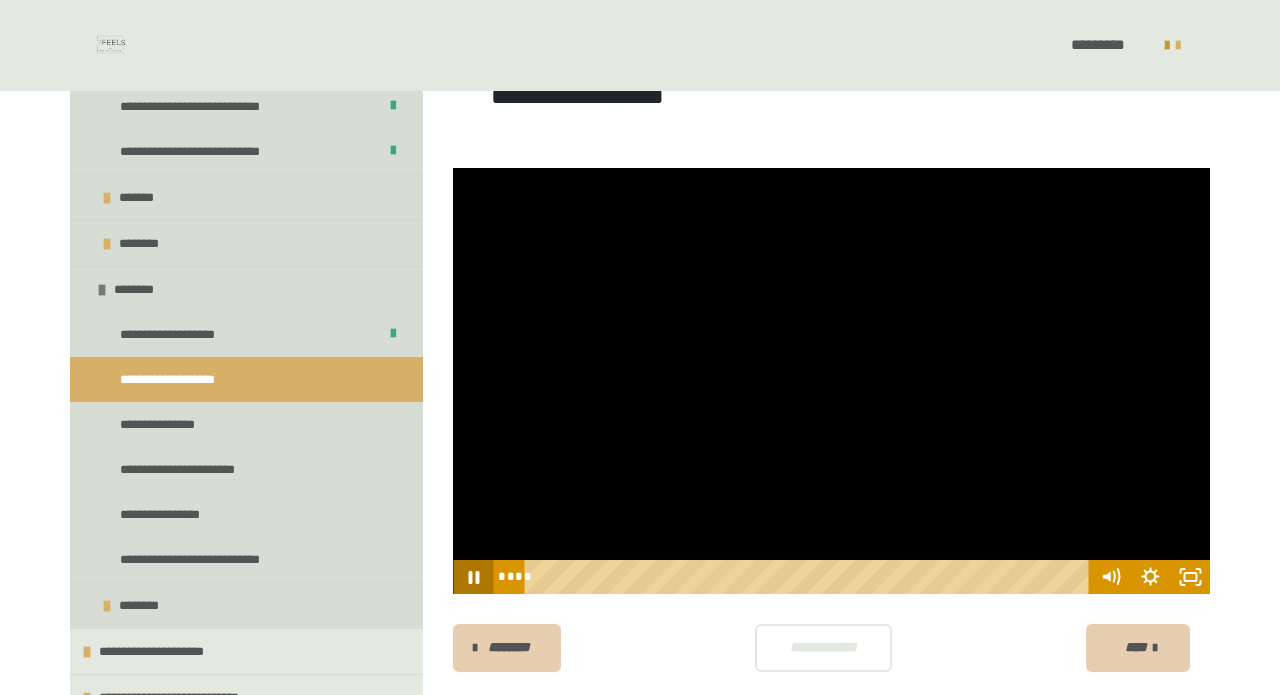 click 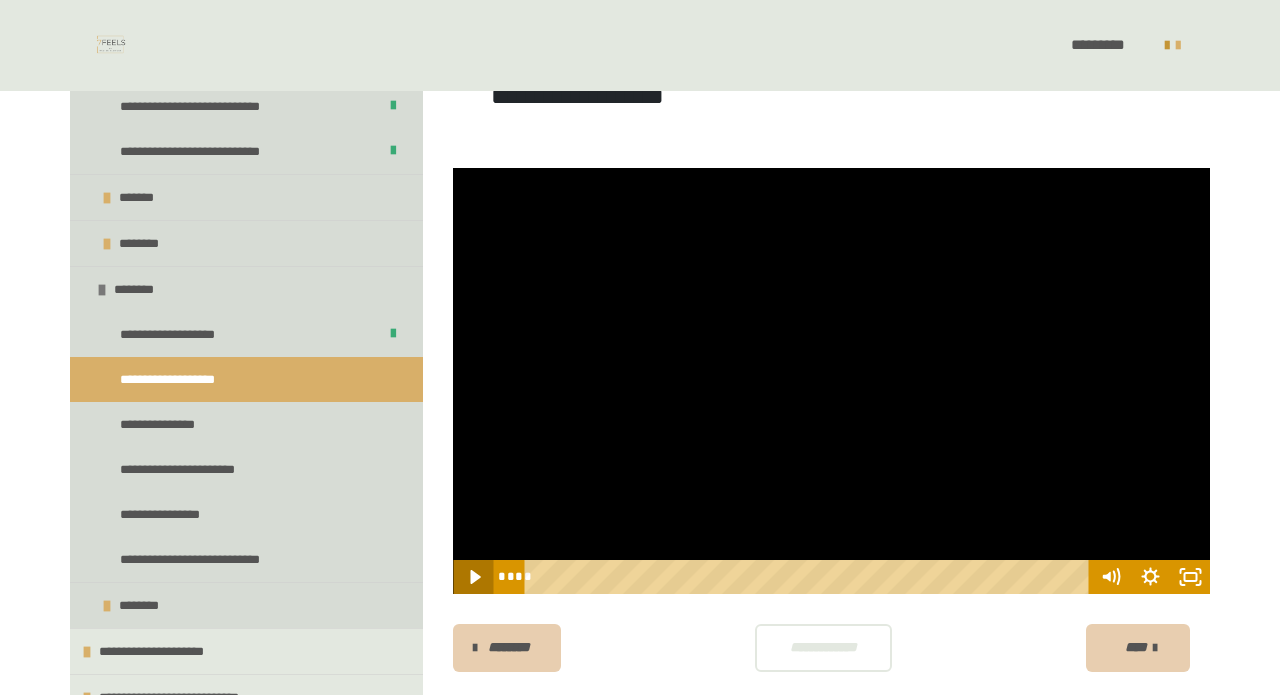 click 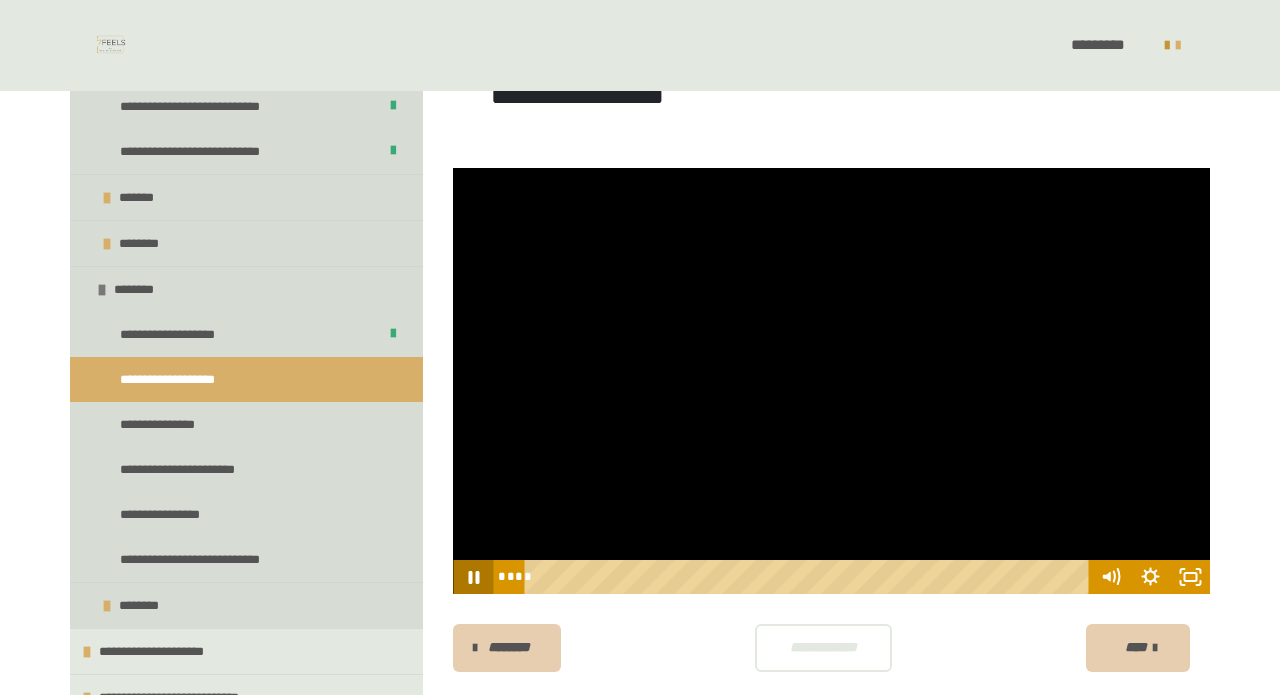 click 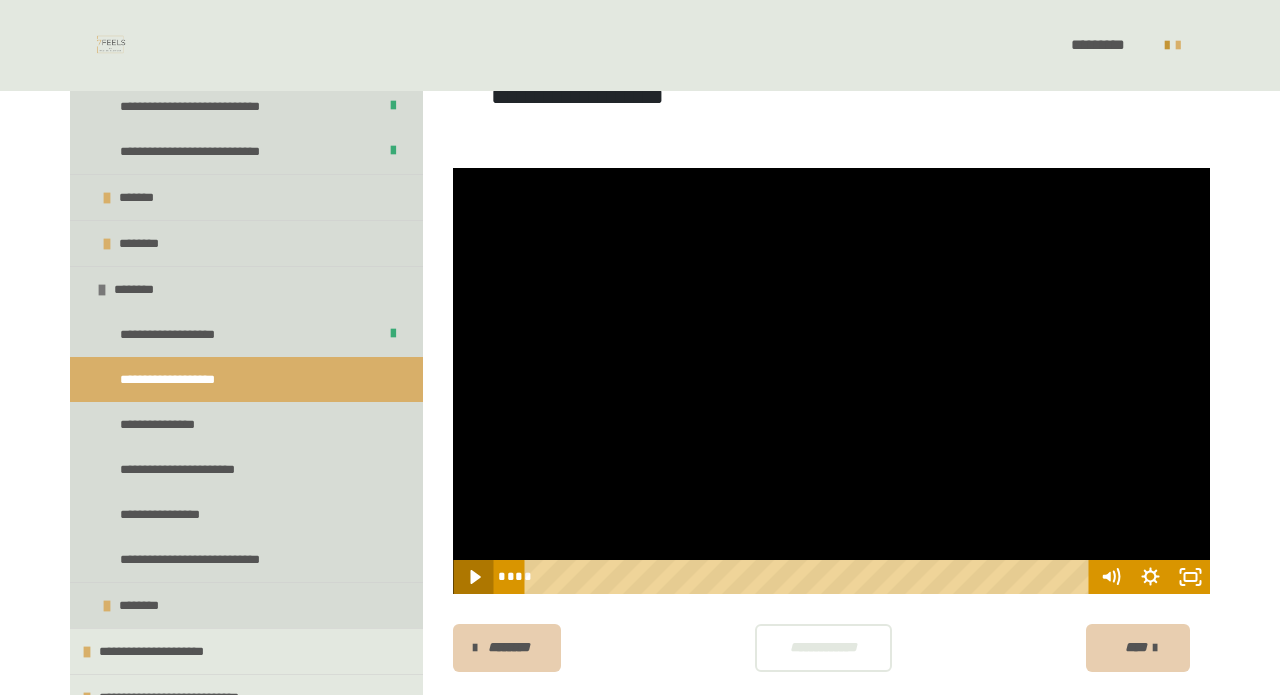 click 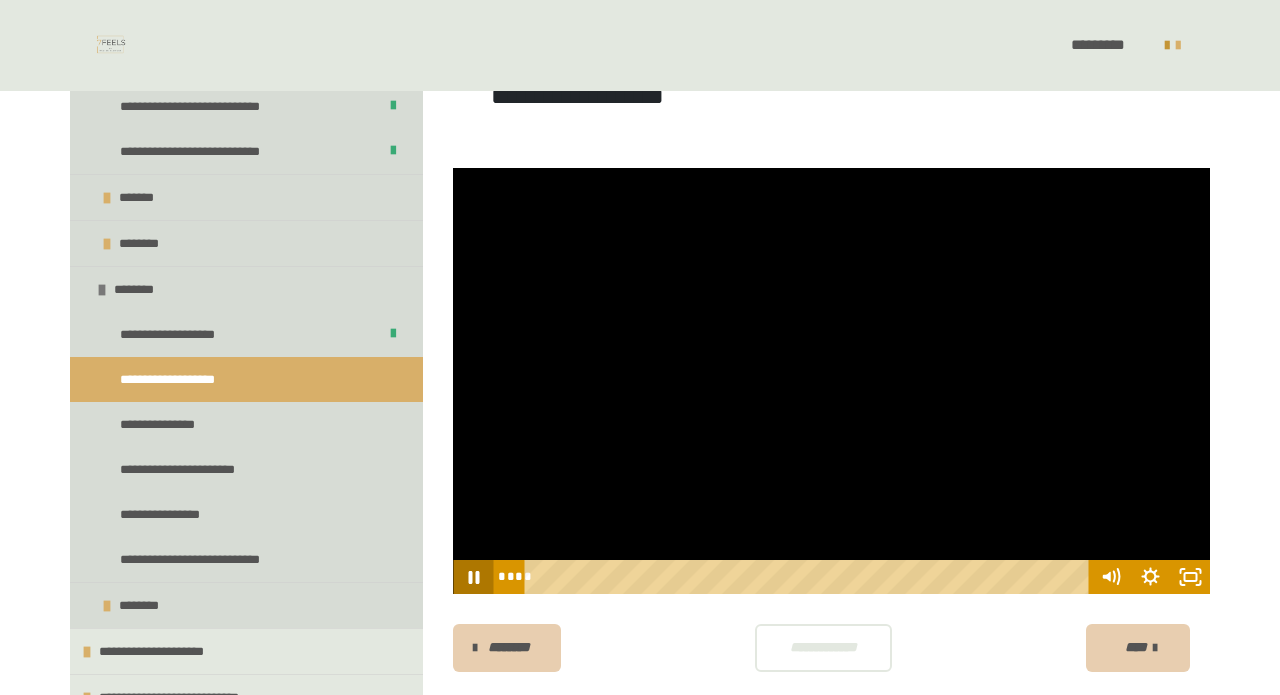 click 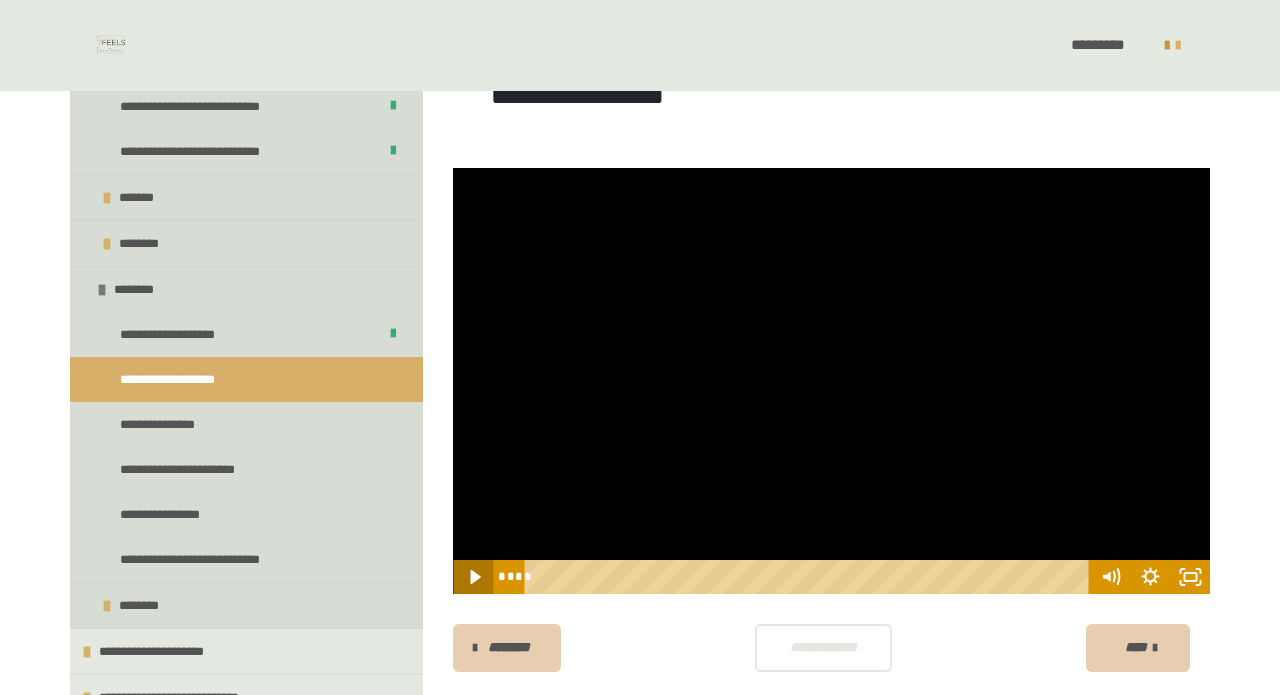 click 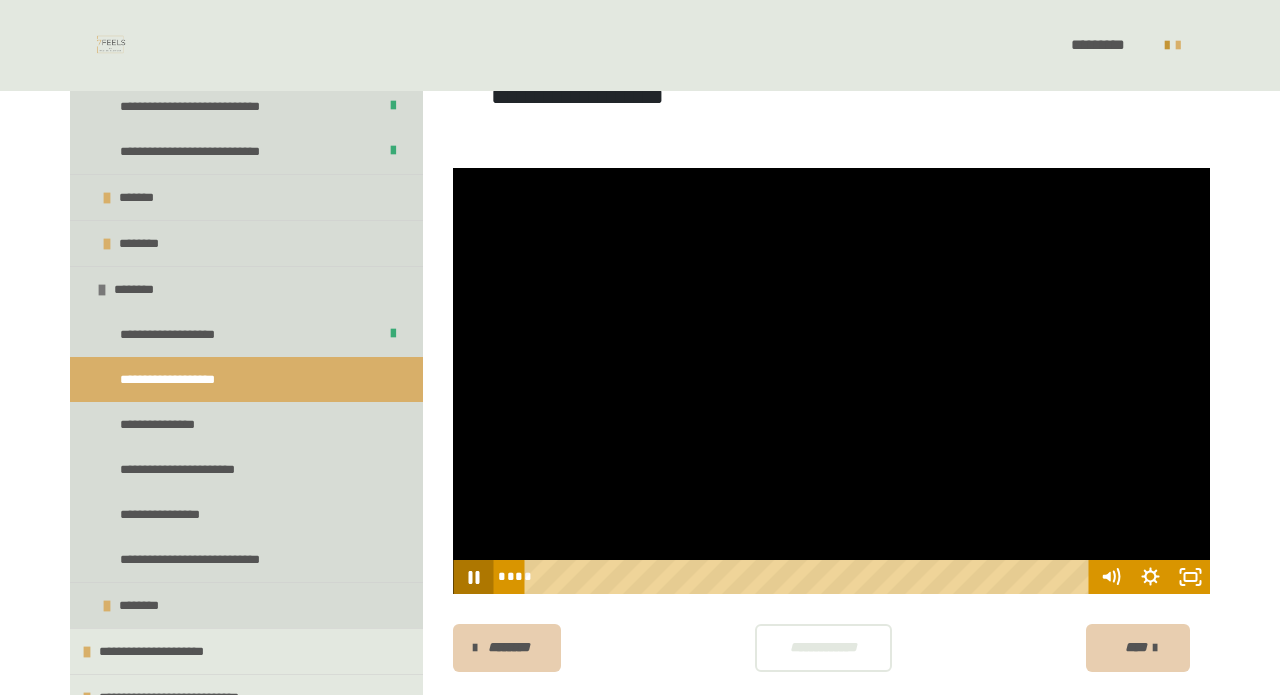 click 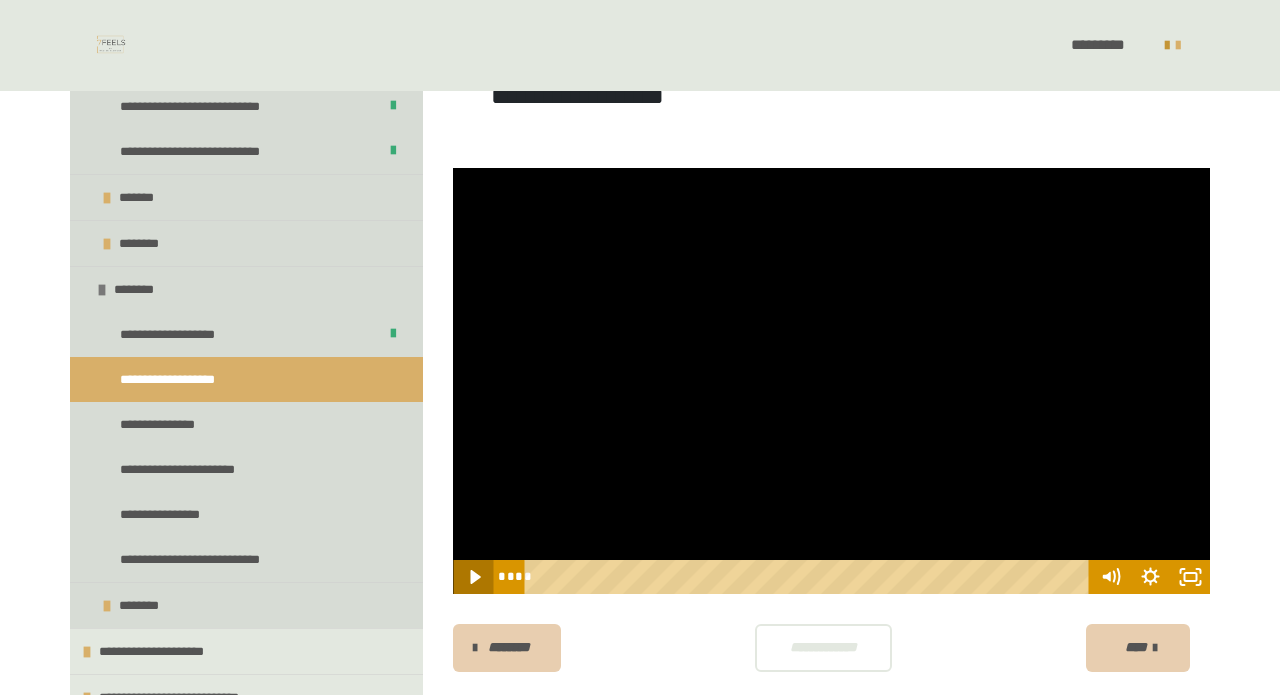 click 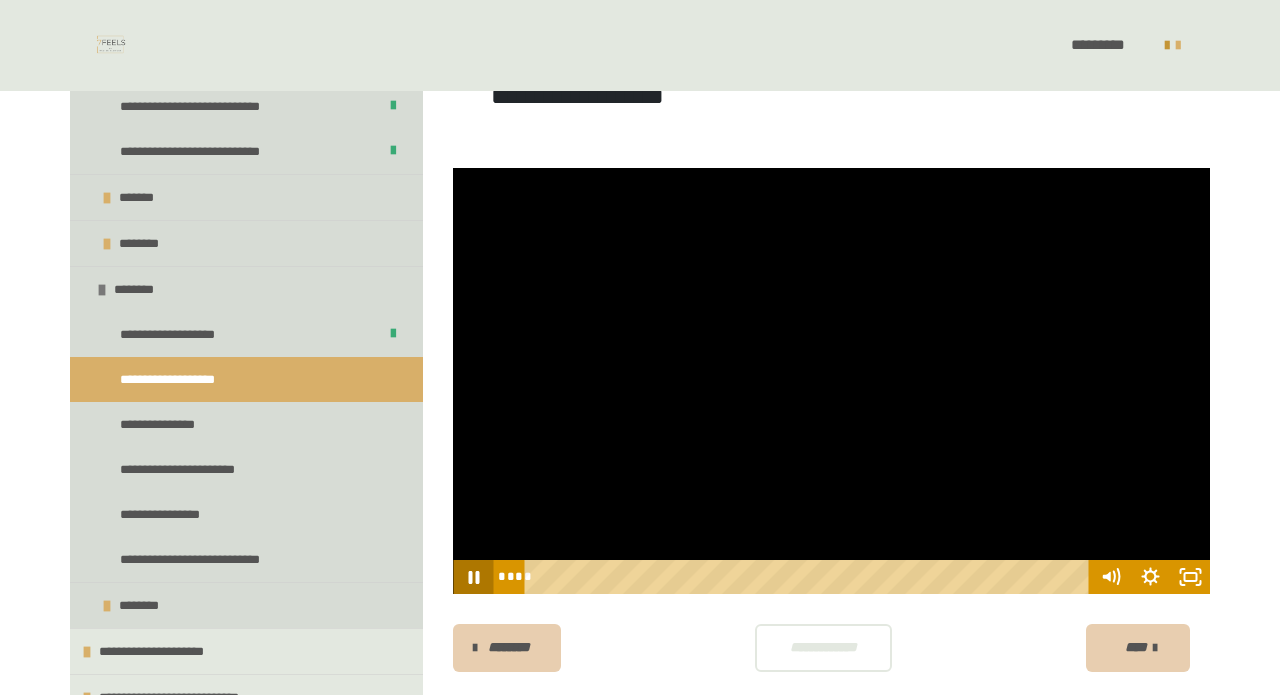 click 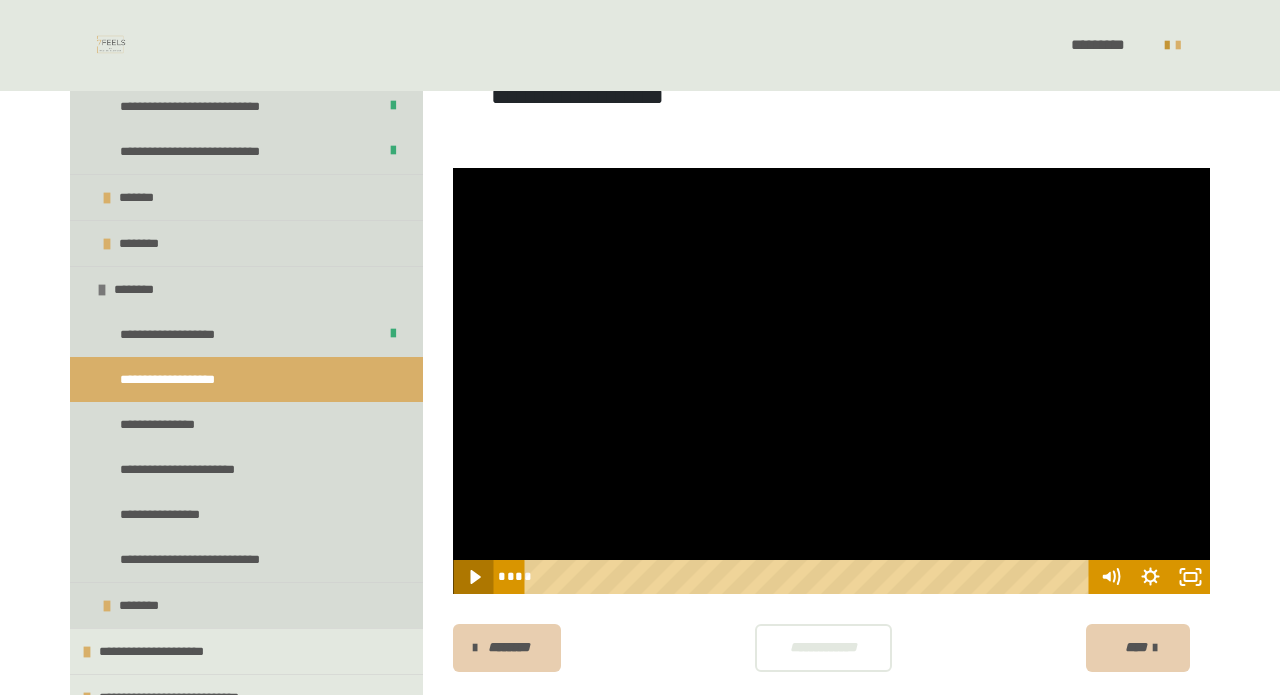 click 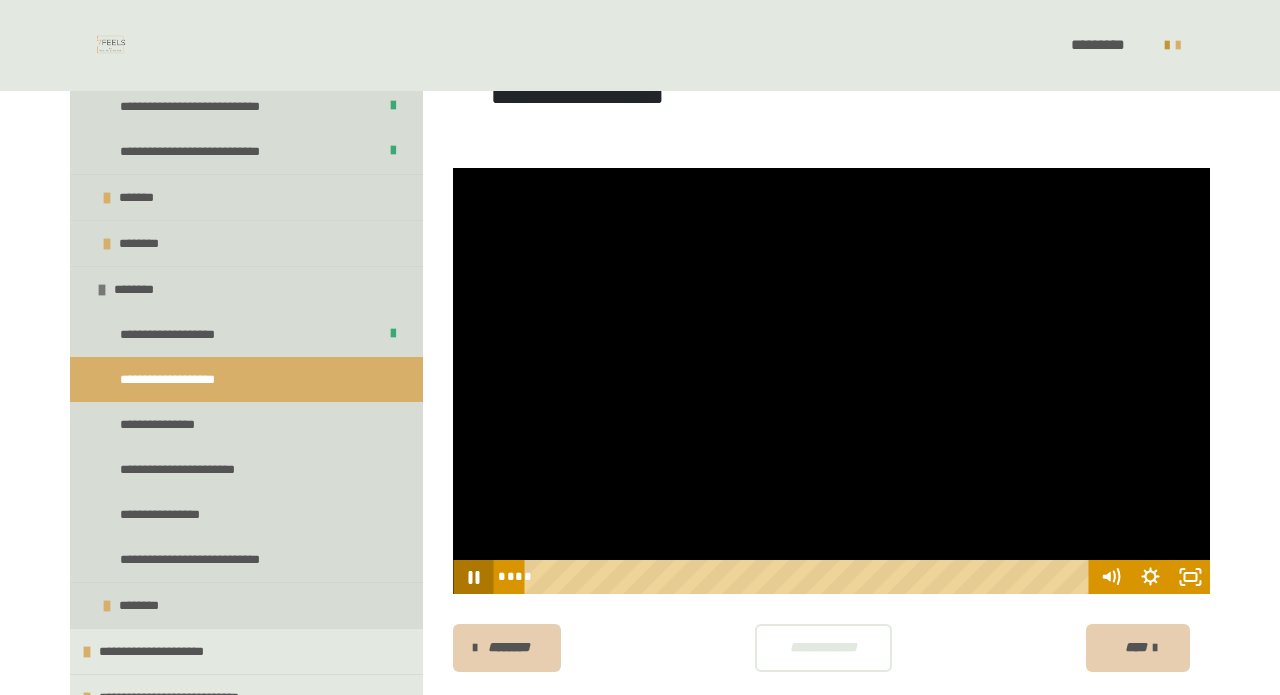 click 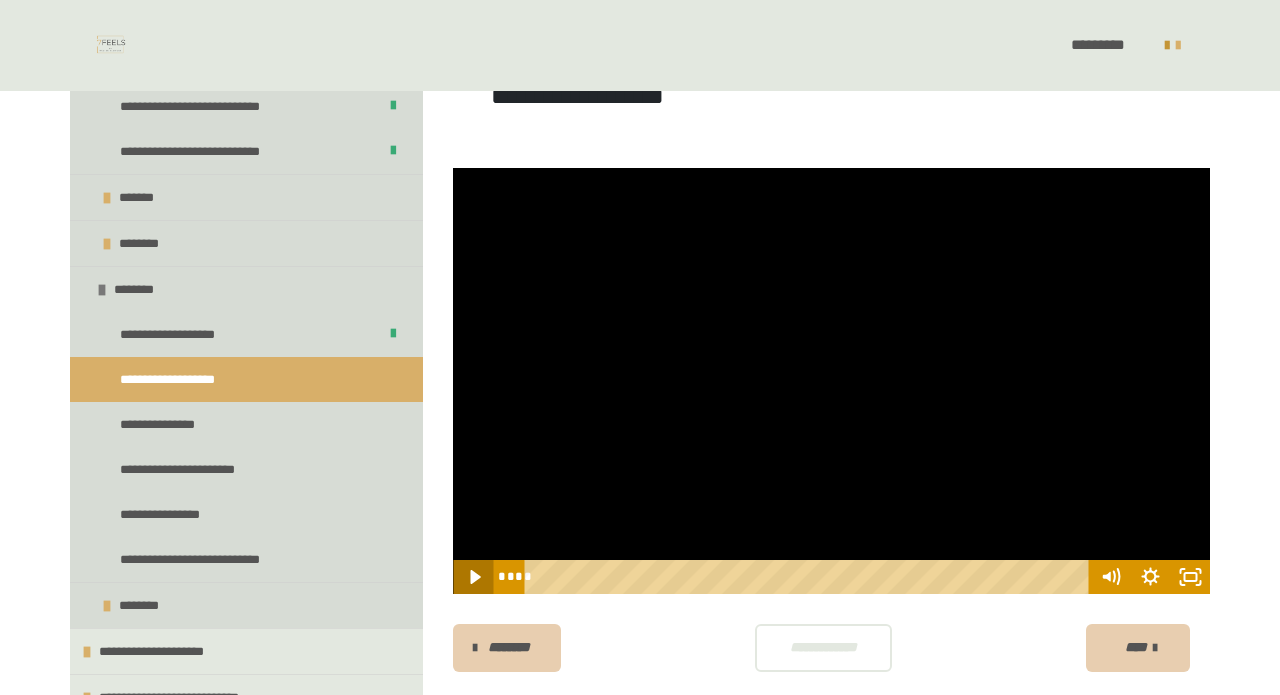 click 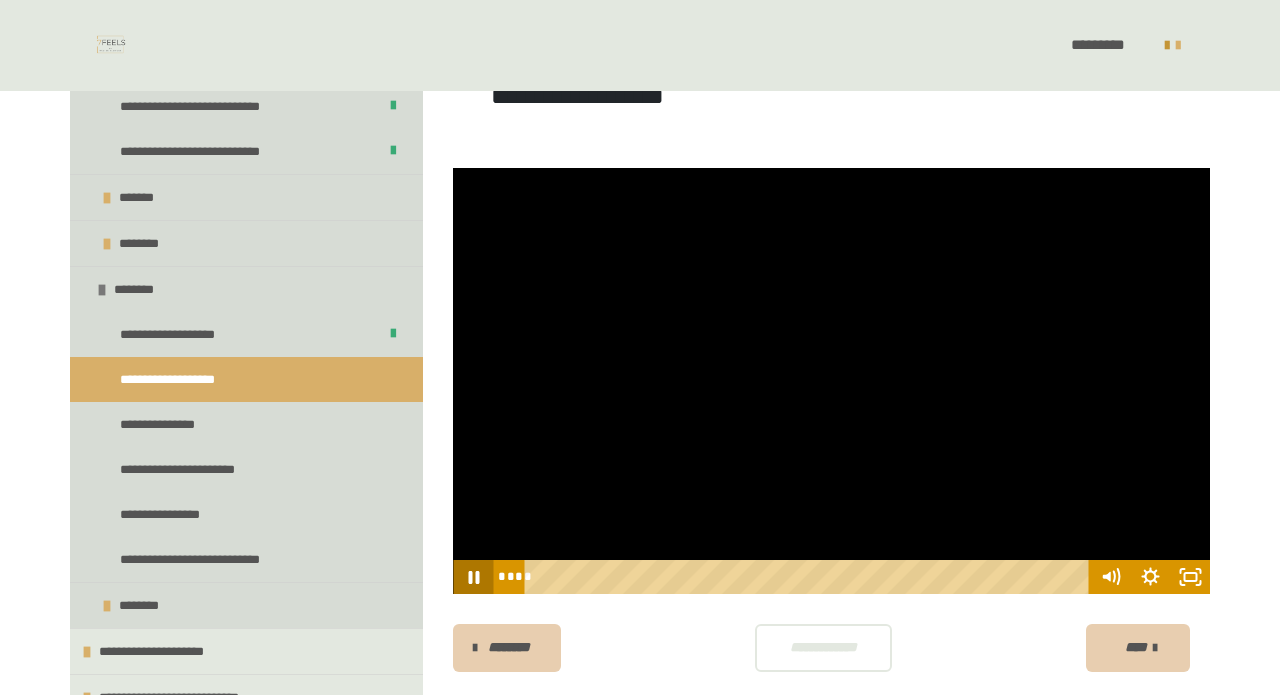 click 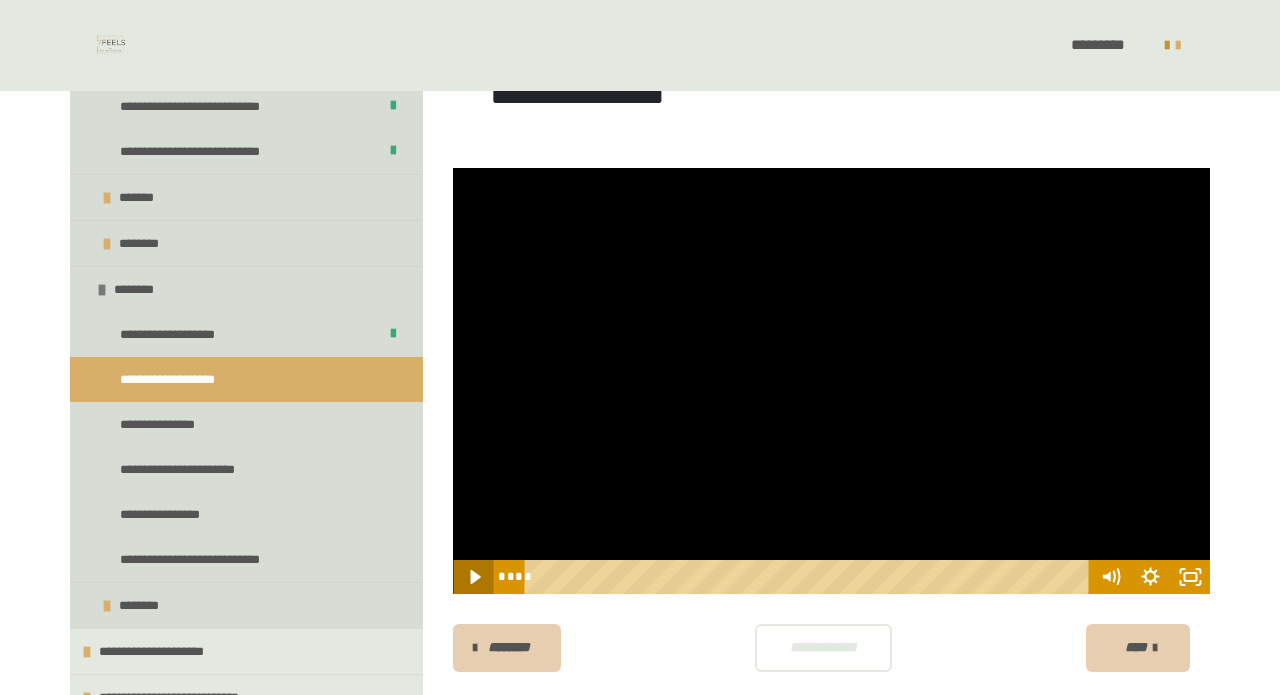 click 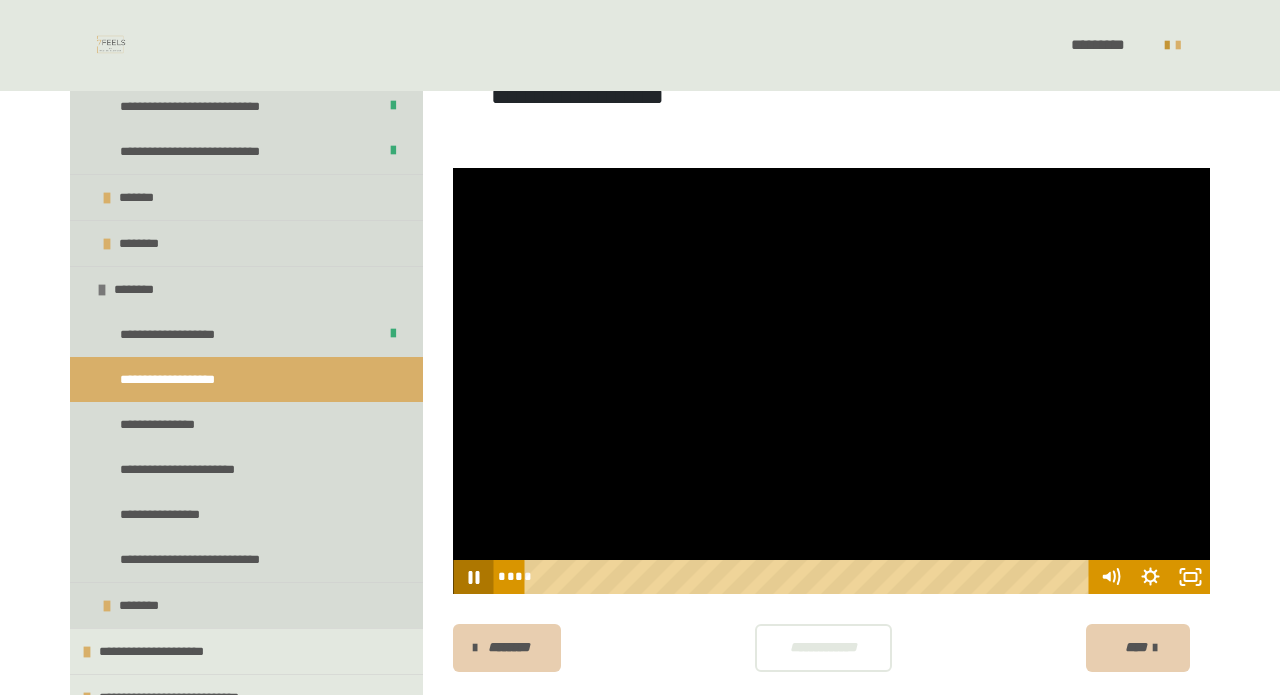click 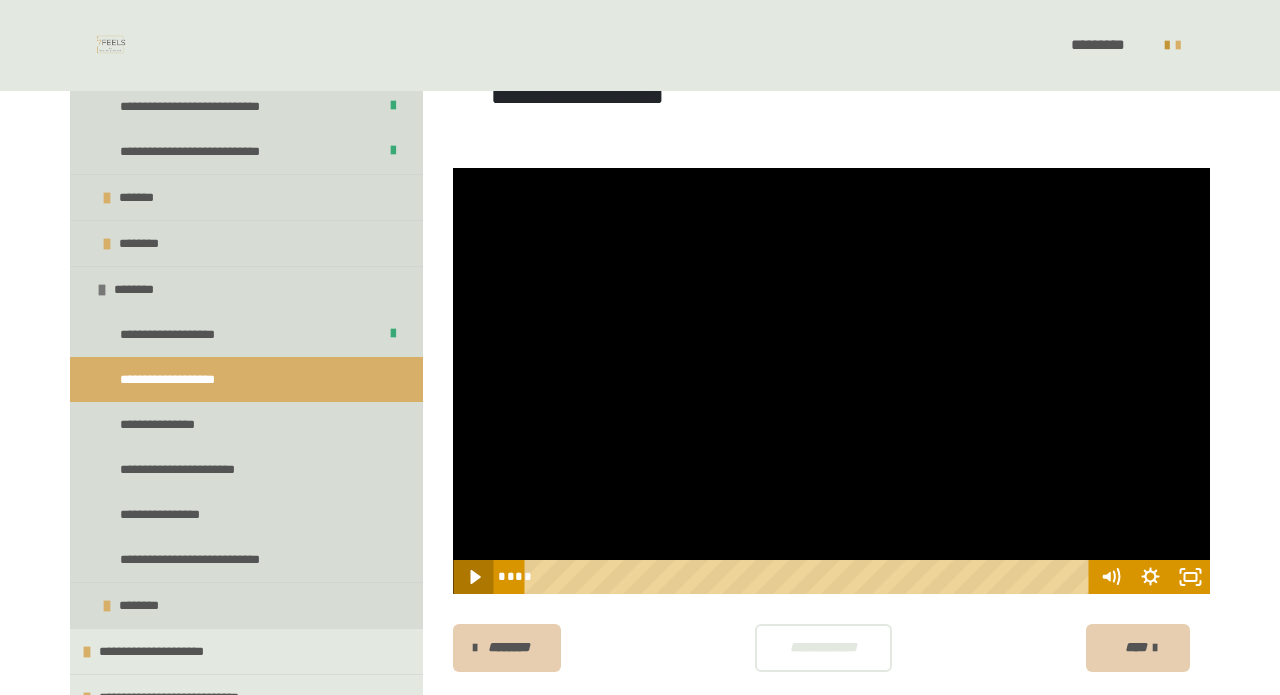 click 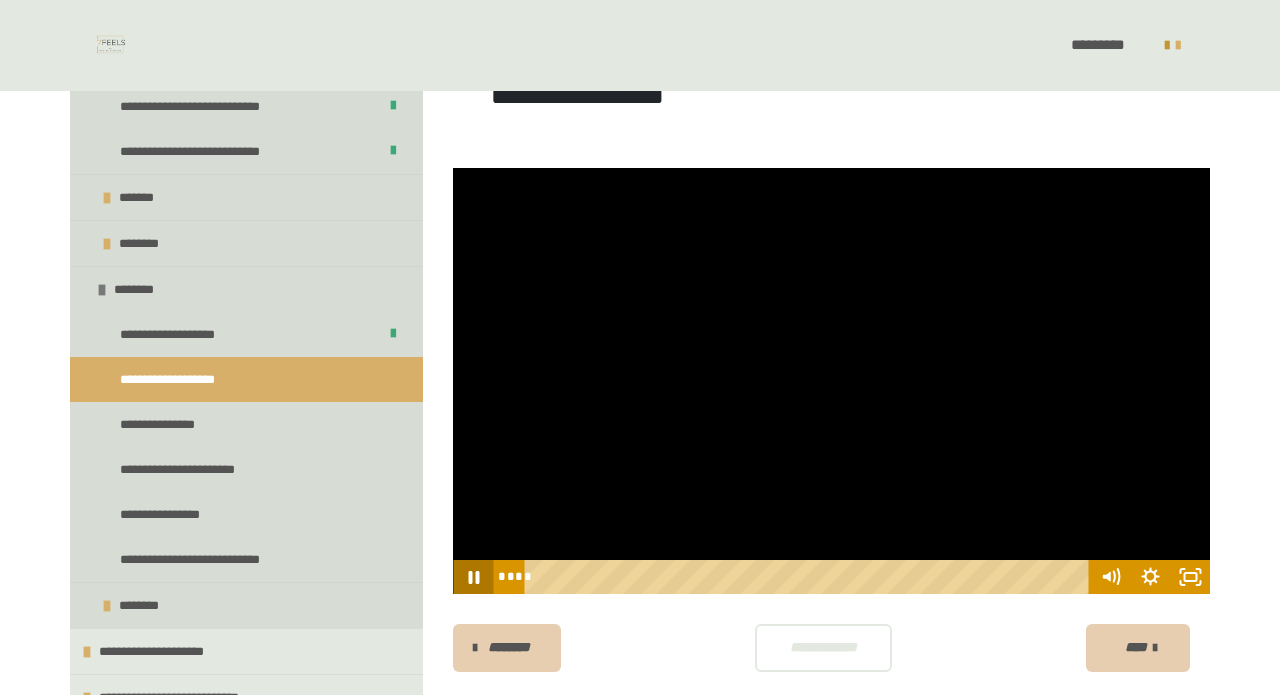 click 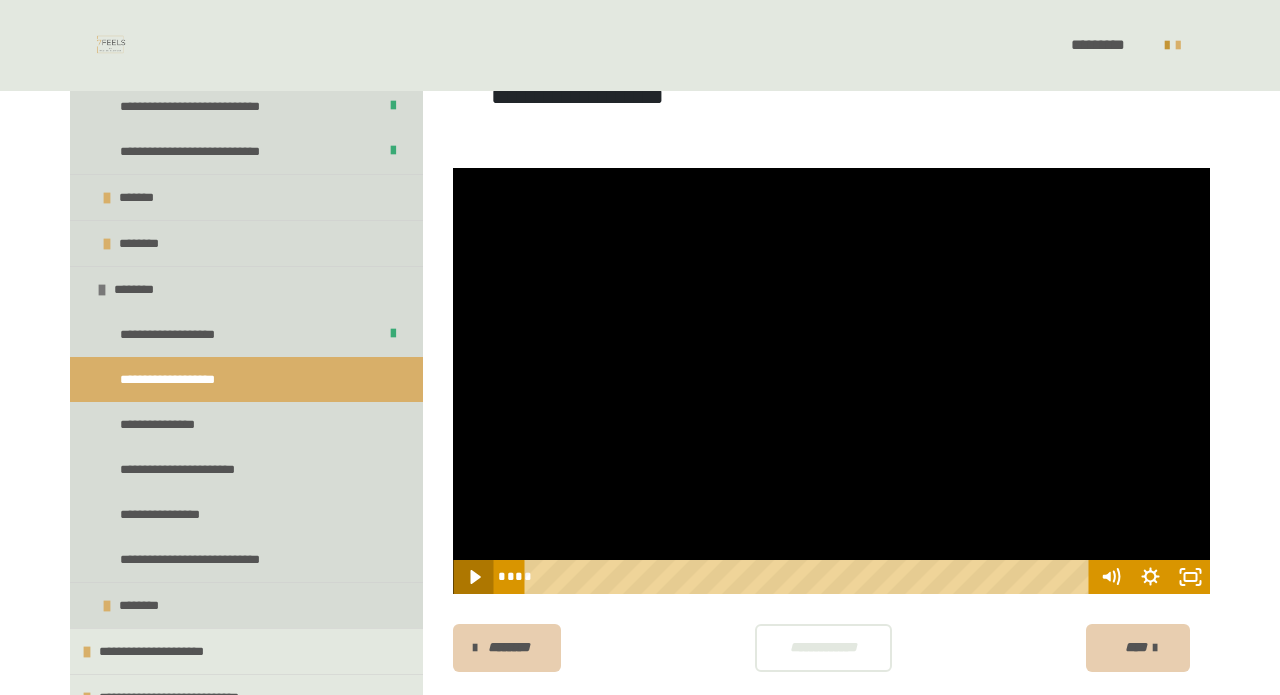 click 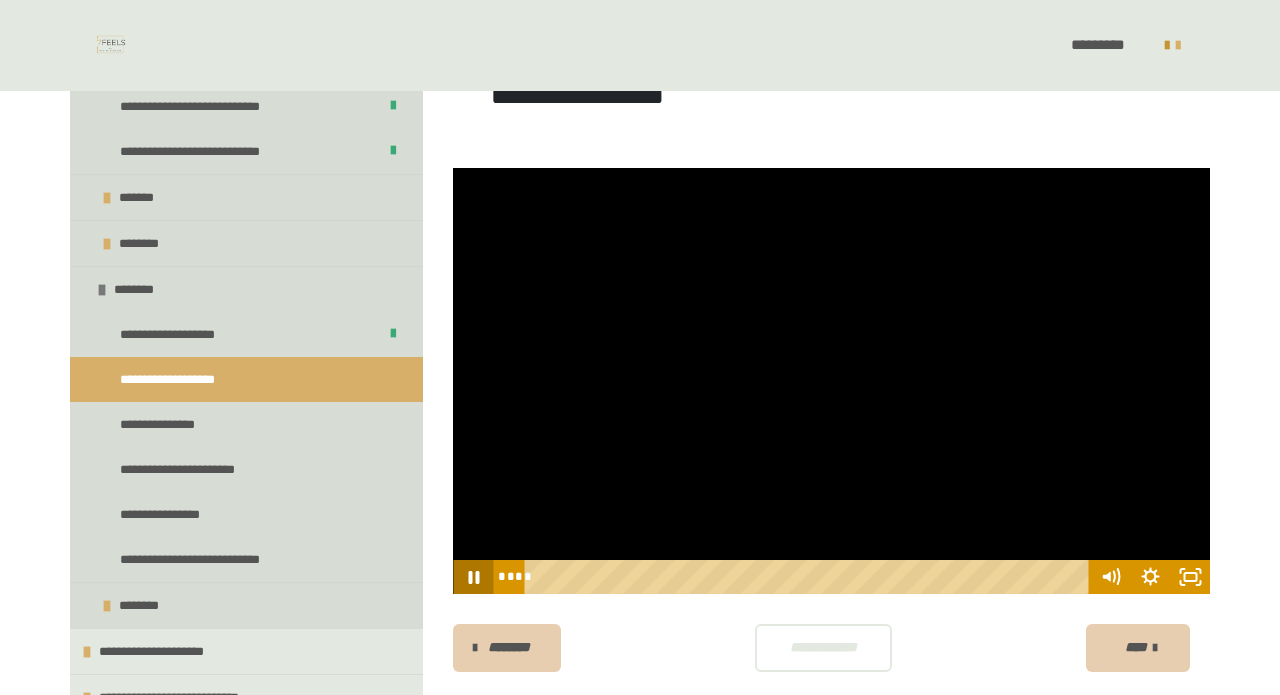 click 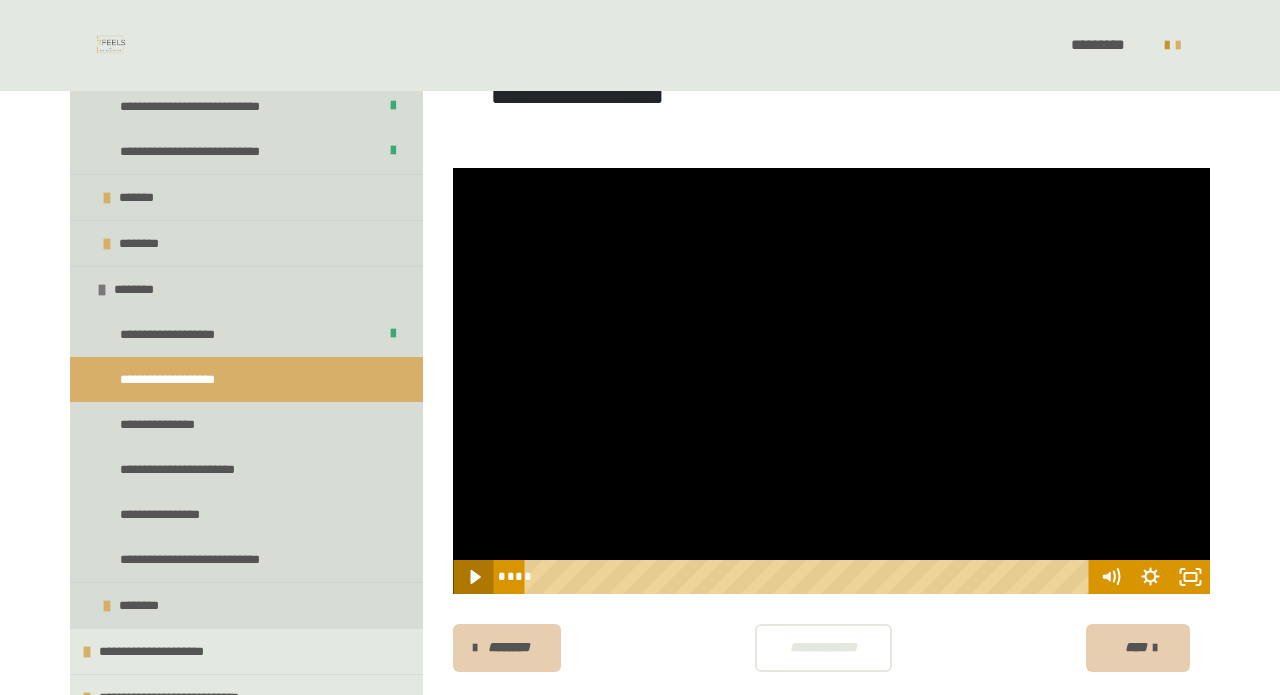 click 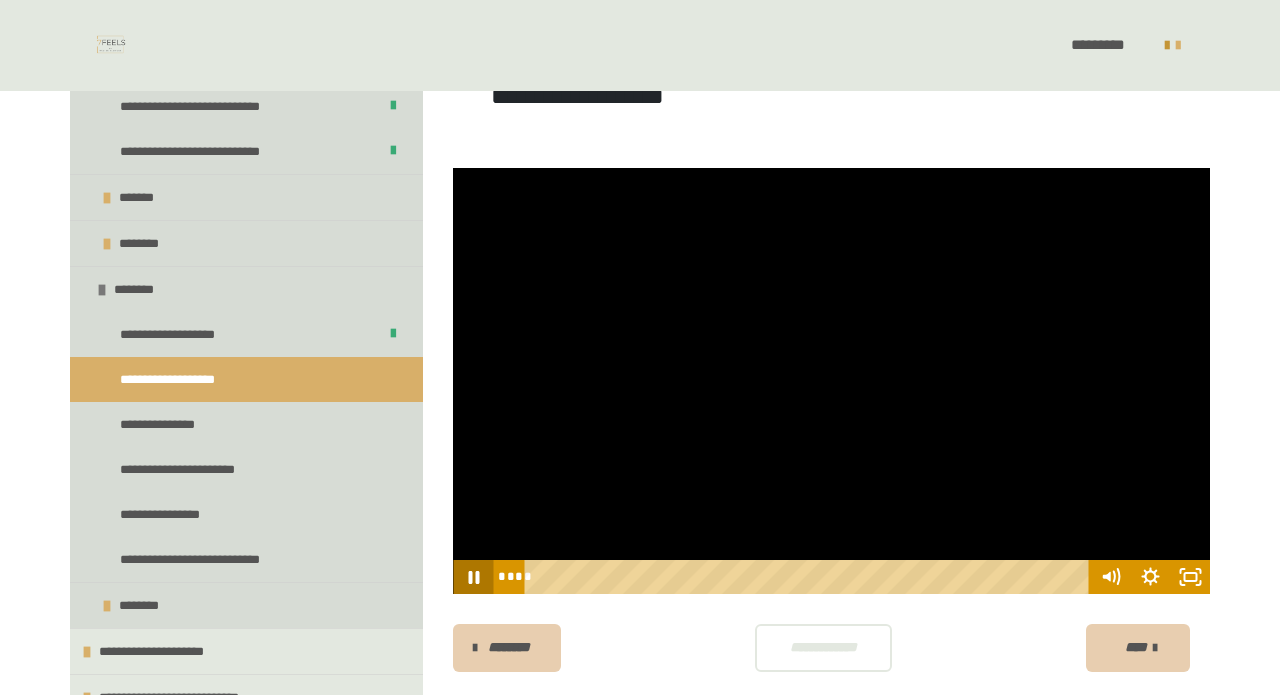 click 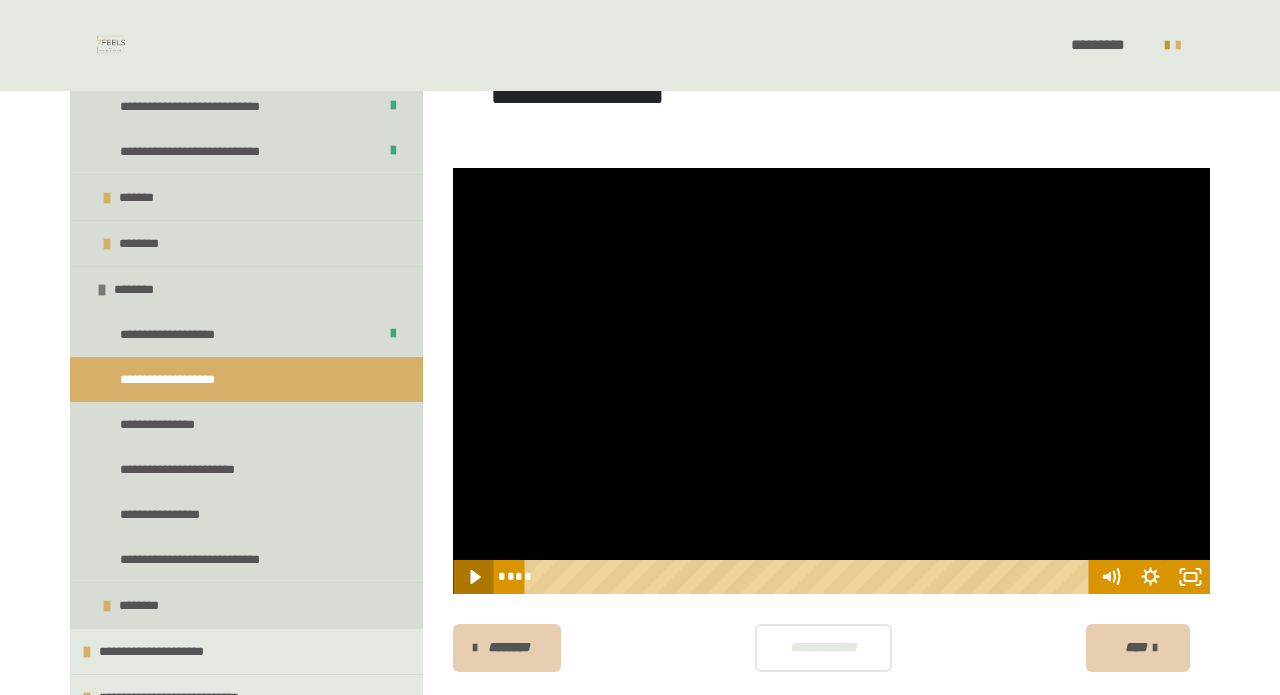 click 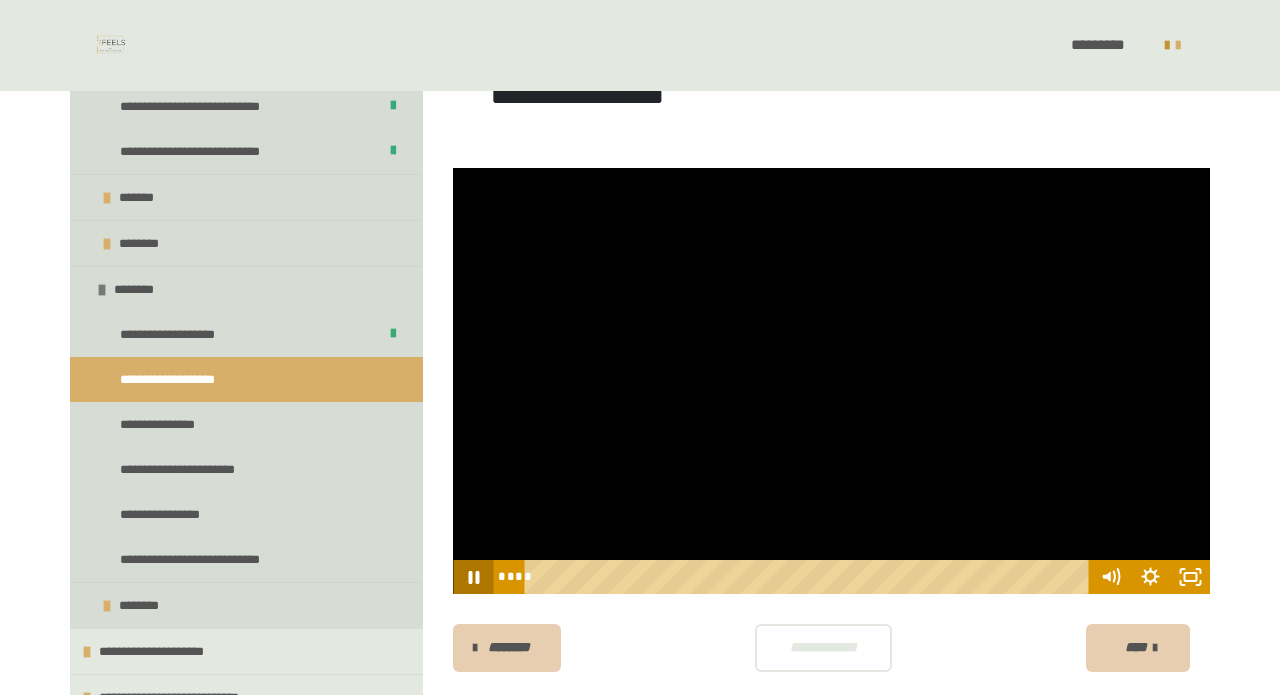 click 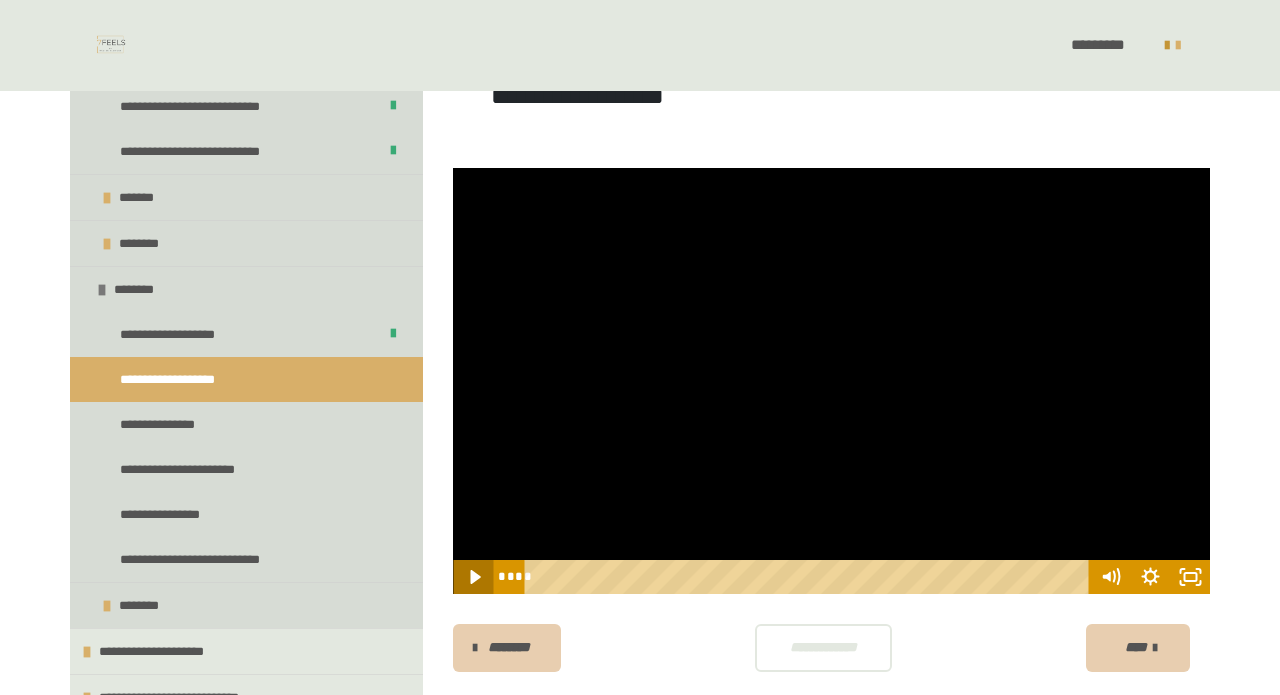 click 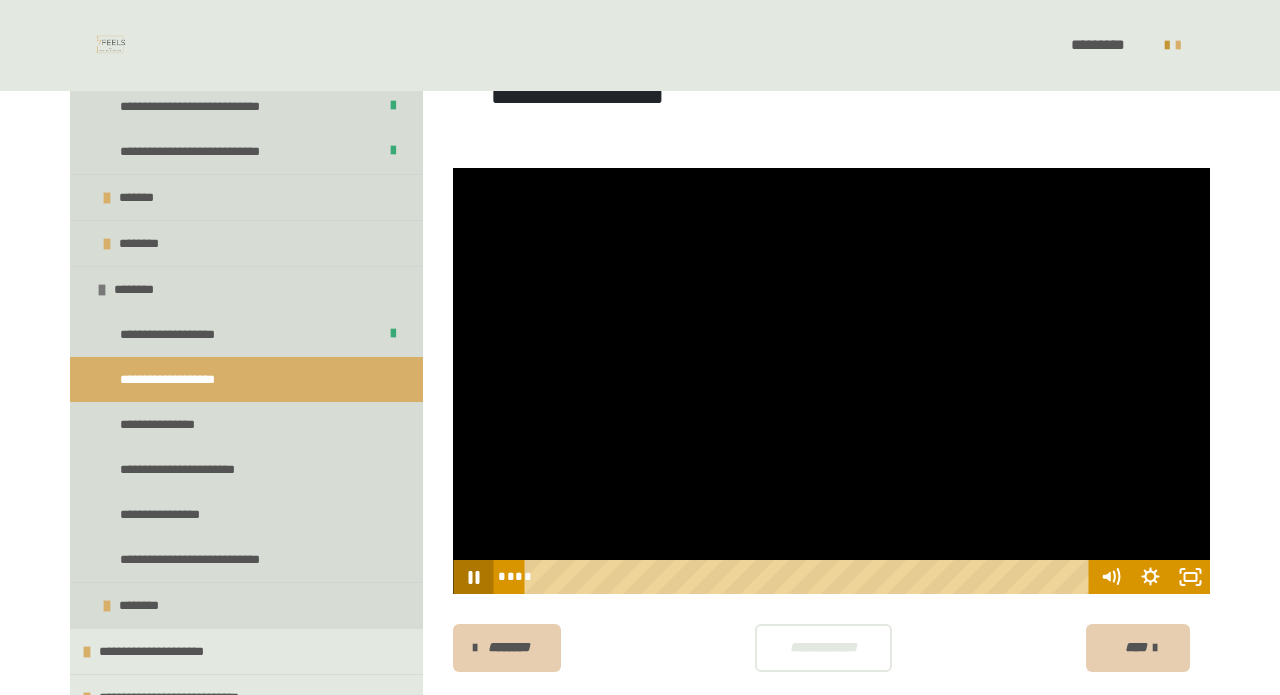 click 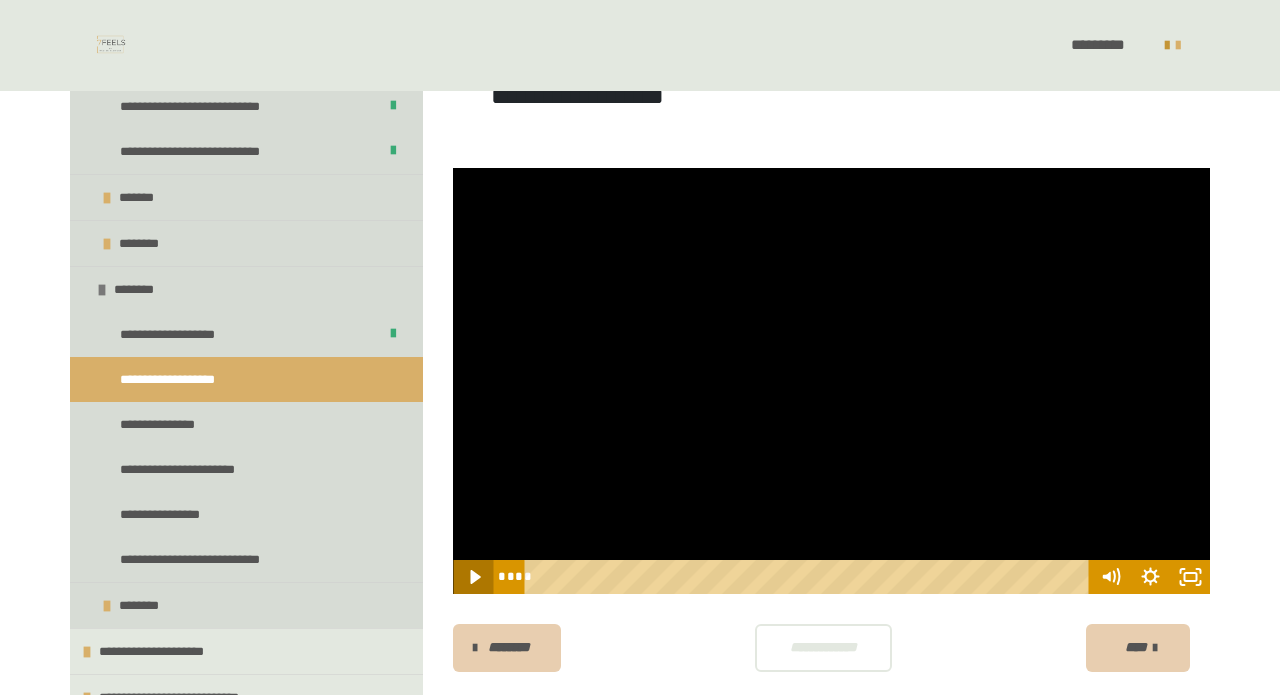 click 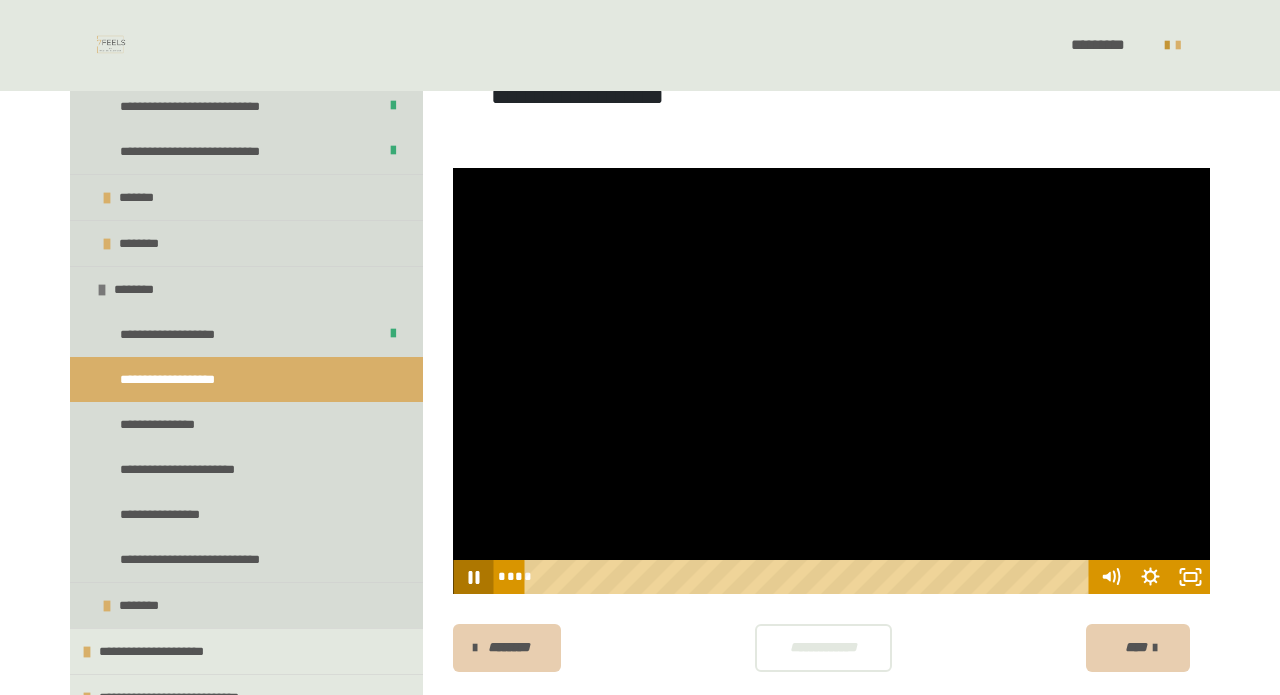click 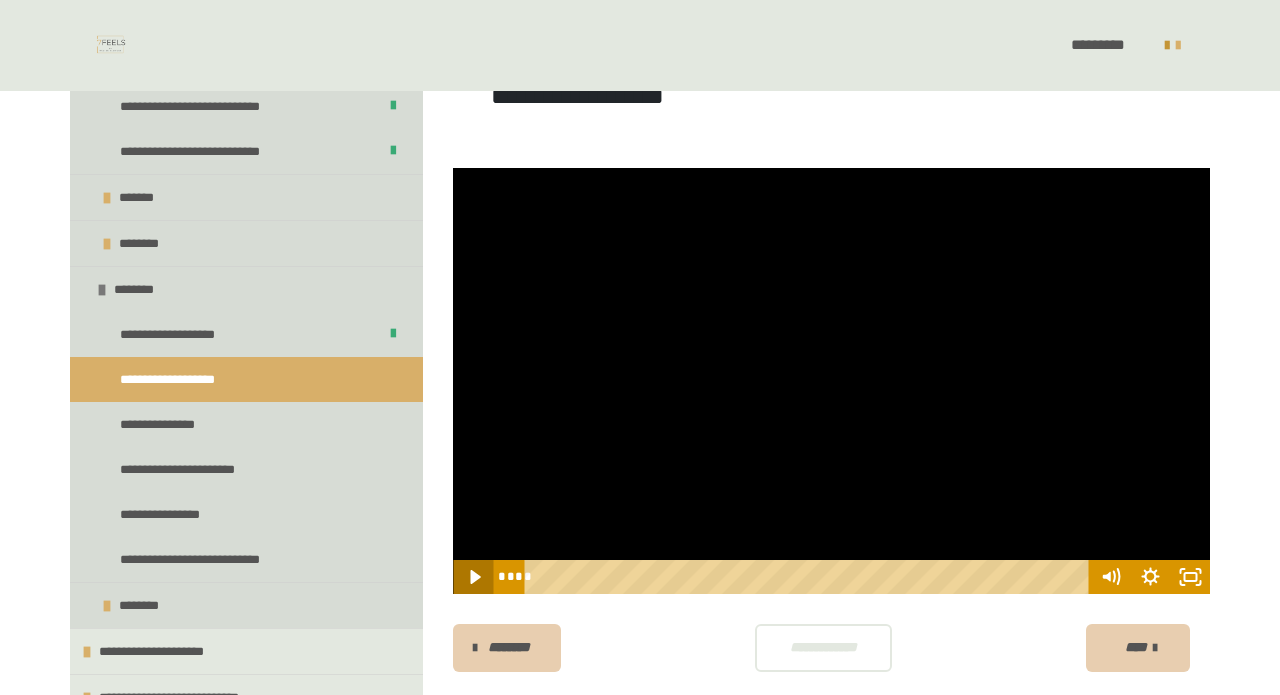 click 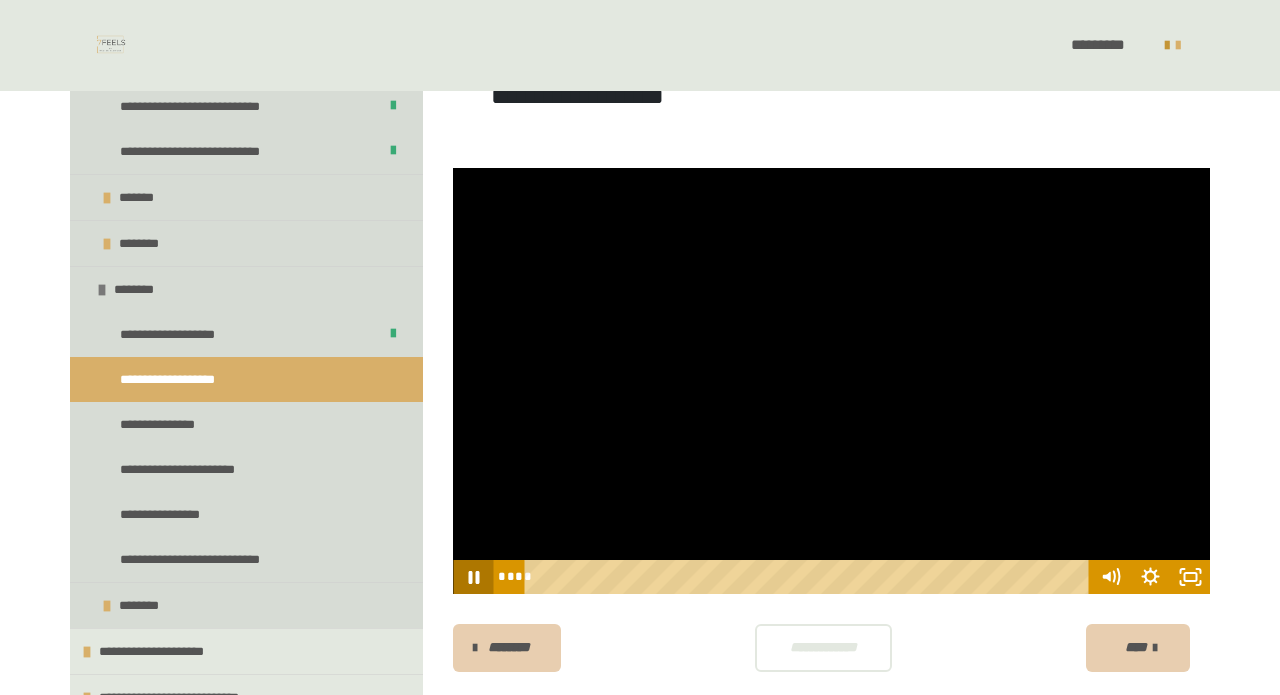 click 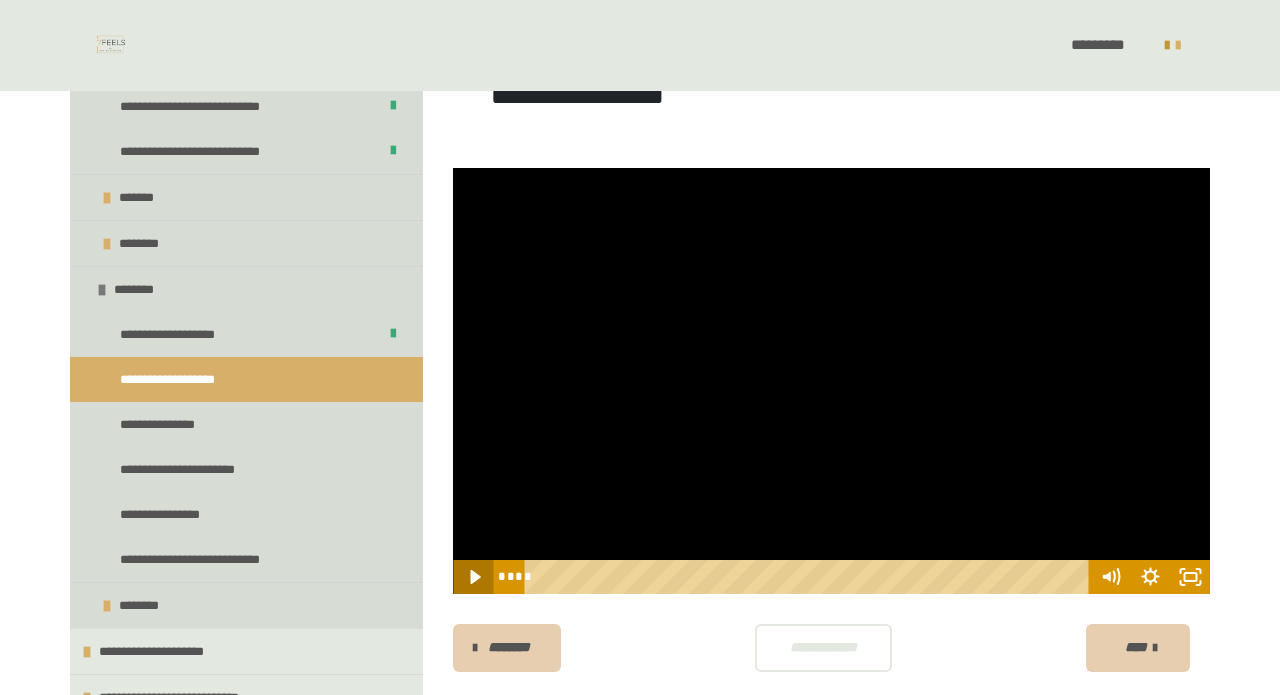 click 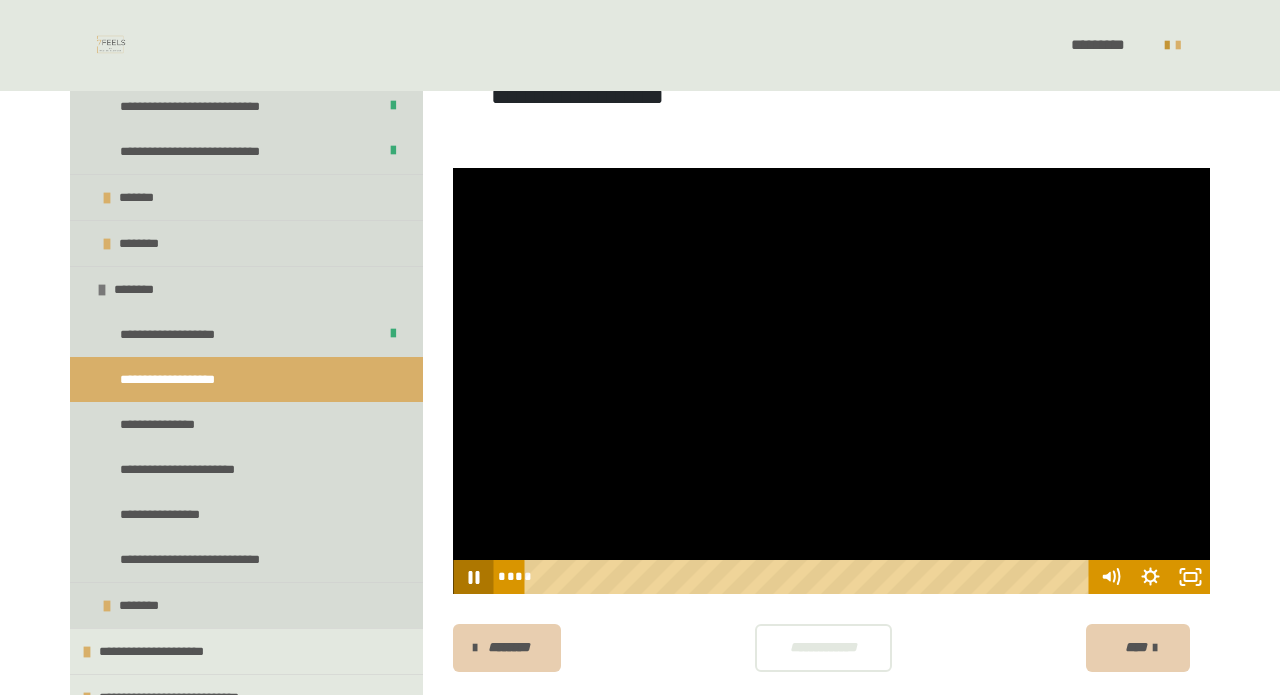 click 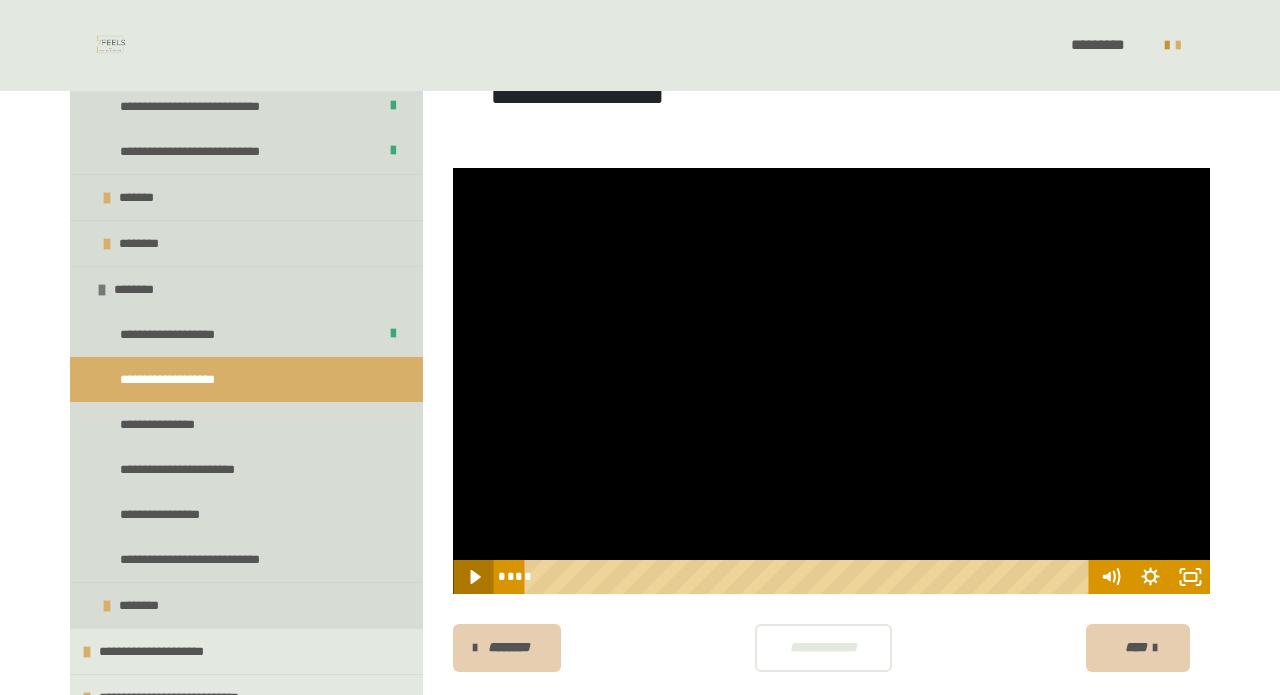 click 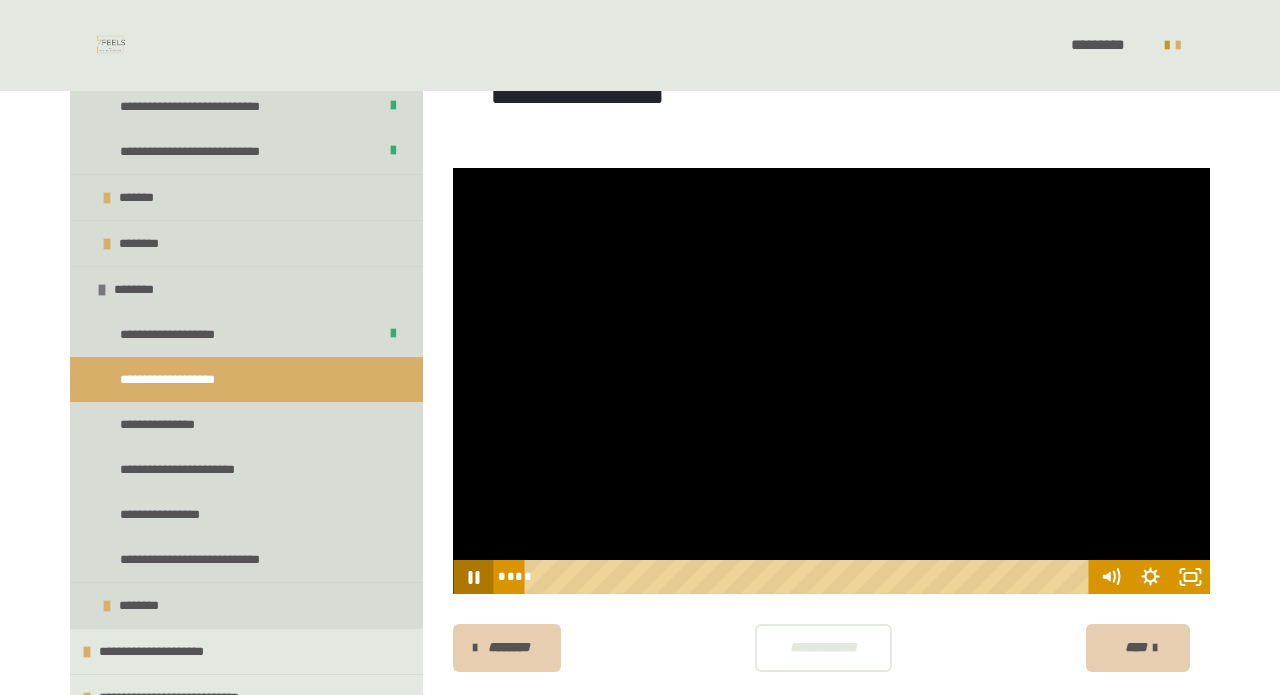 click 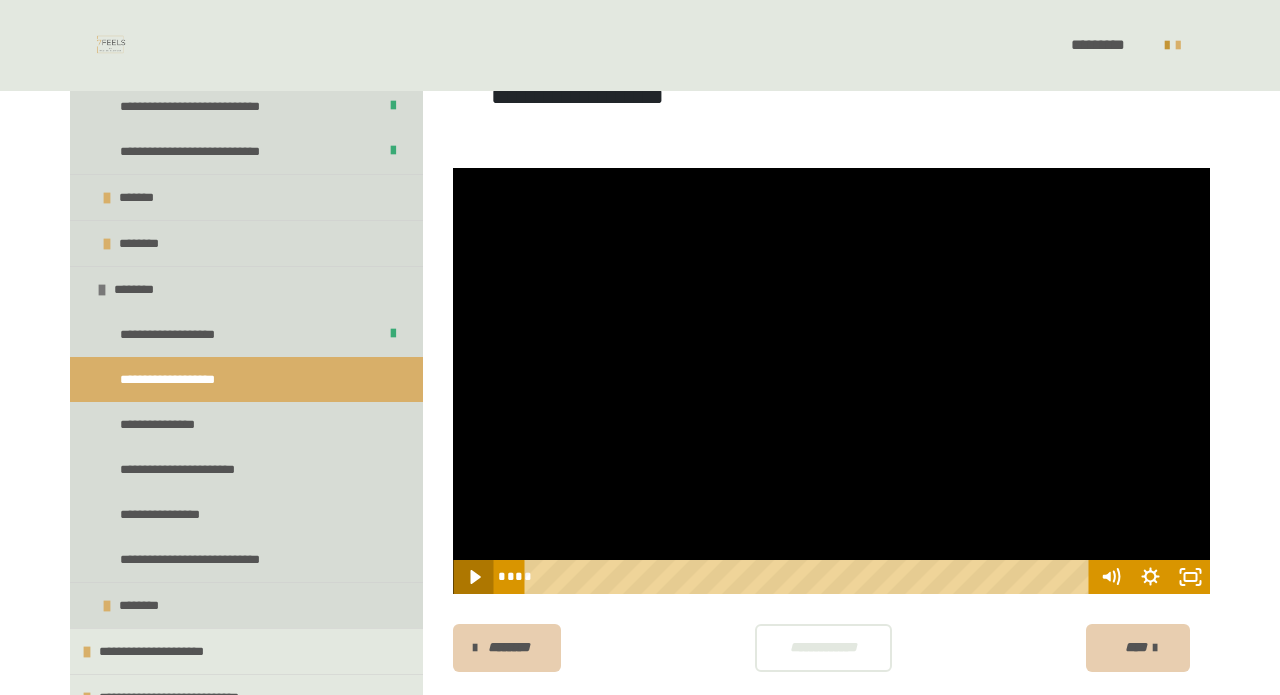 click 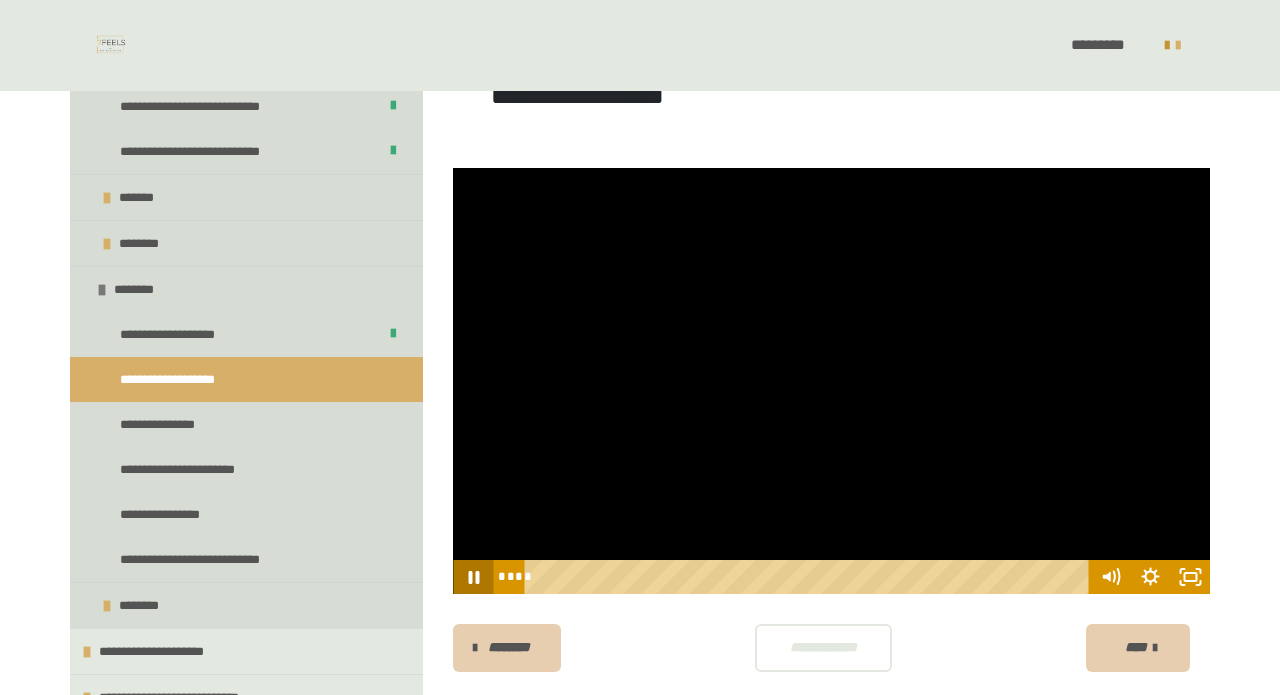 click 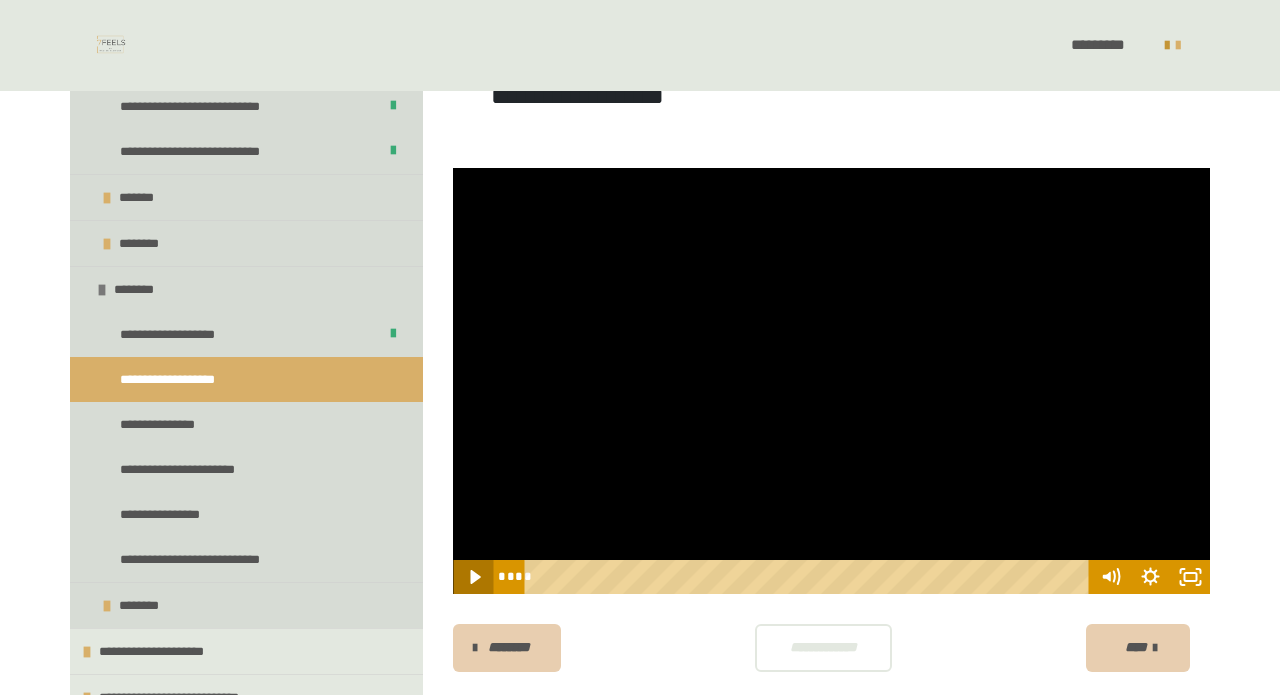 click 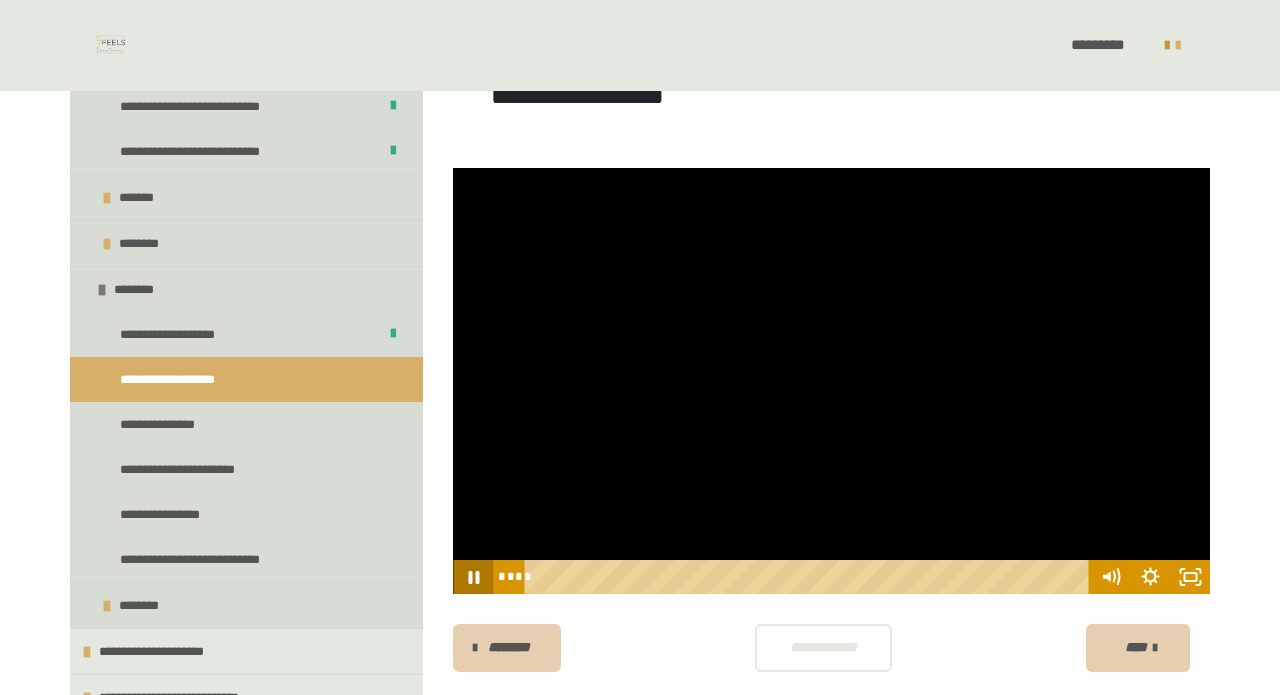click 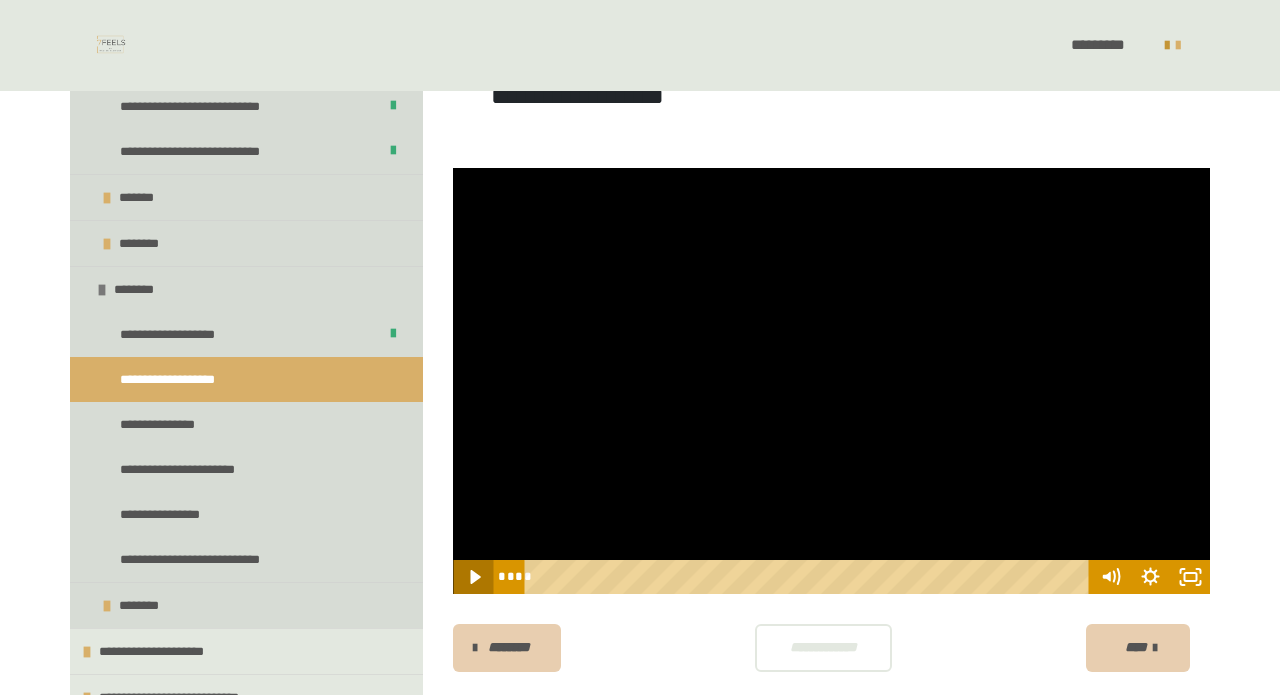click 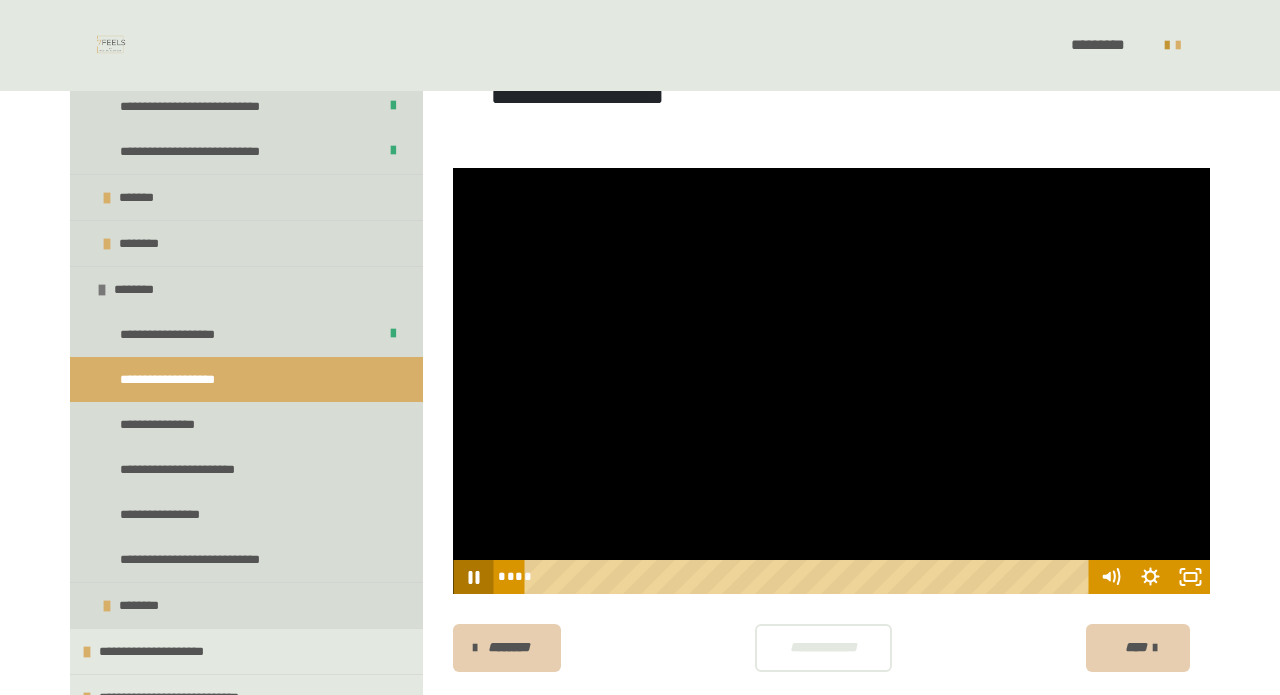 click 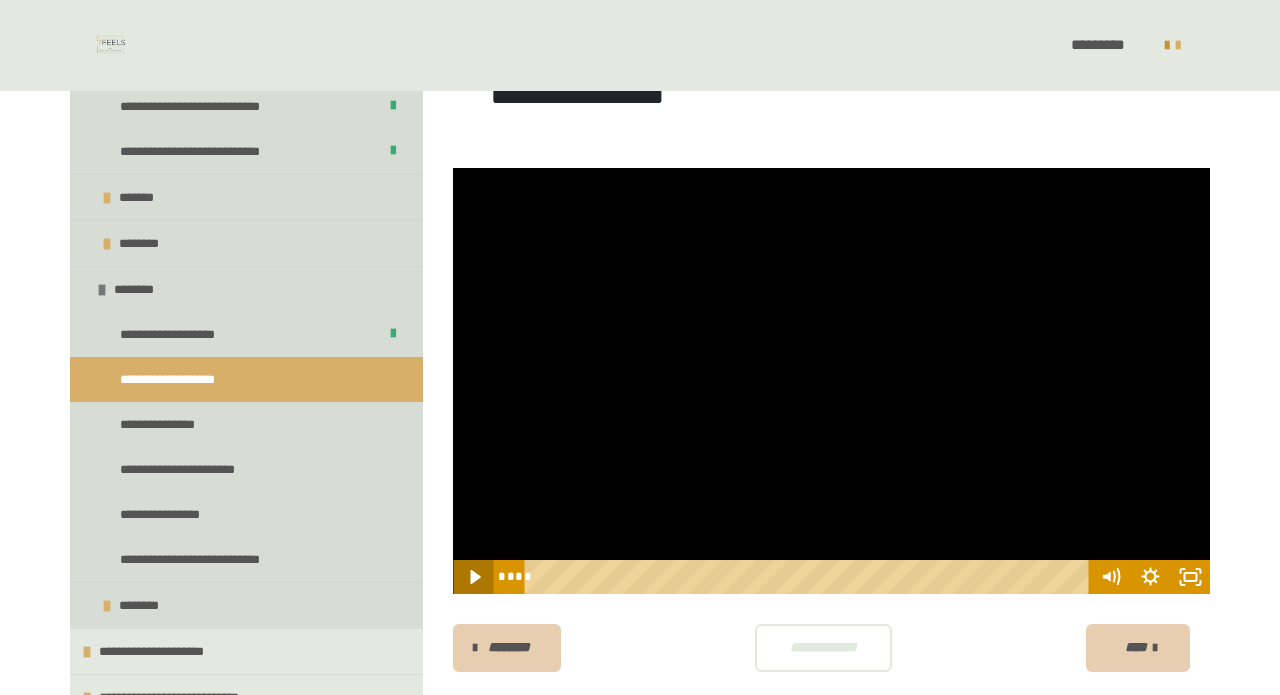 click 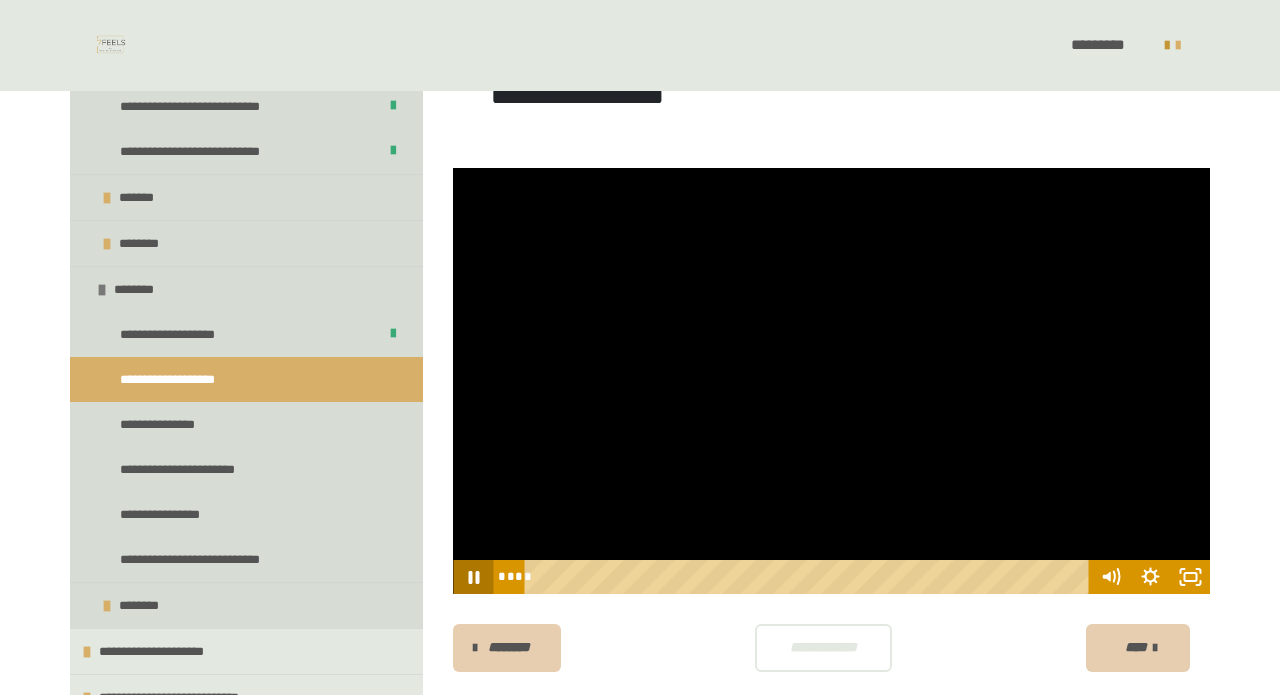 click 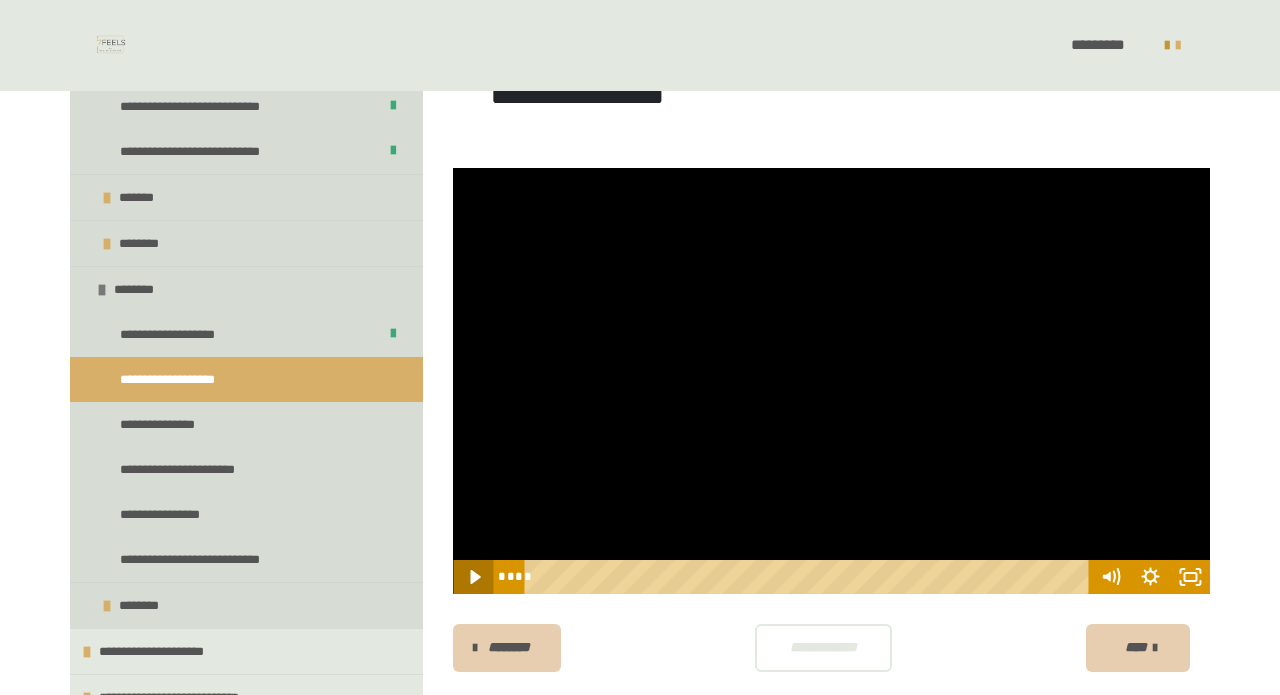 click 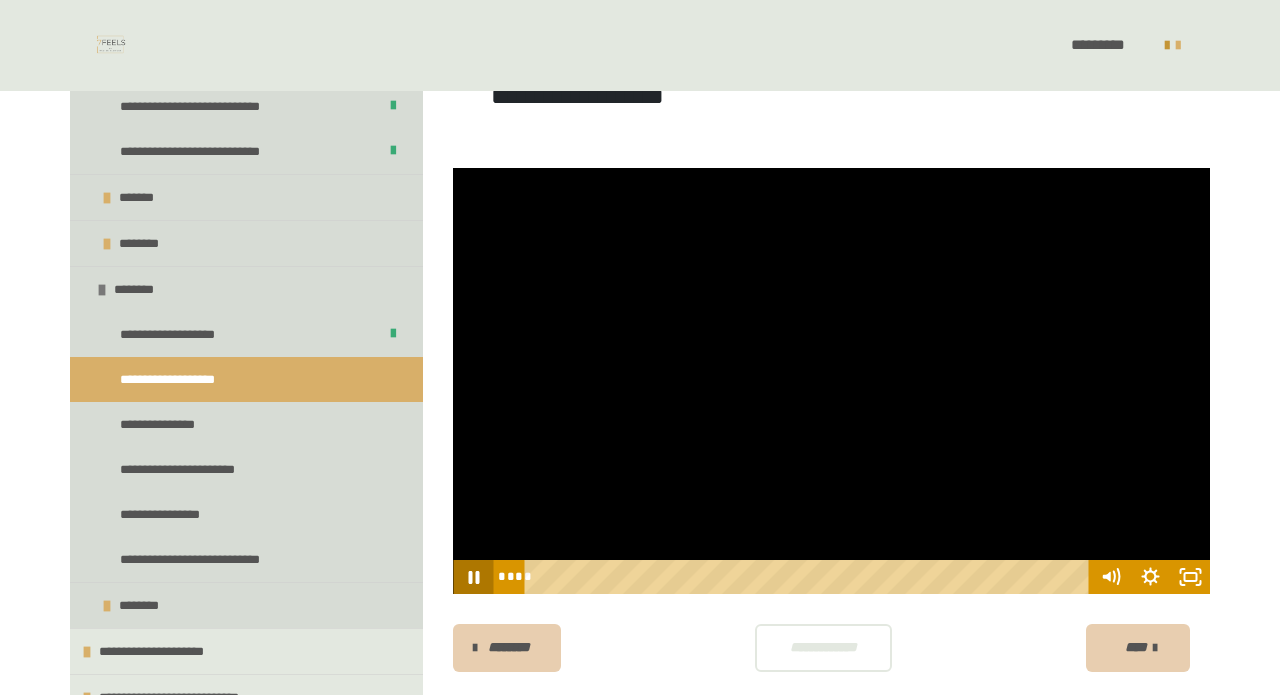 click 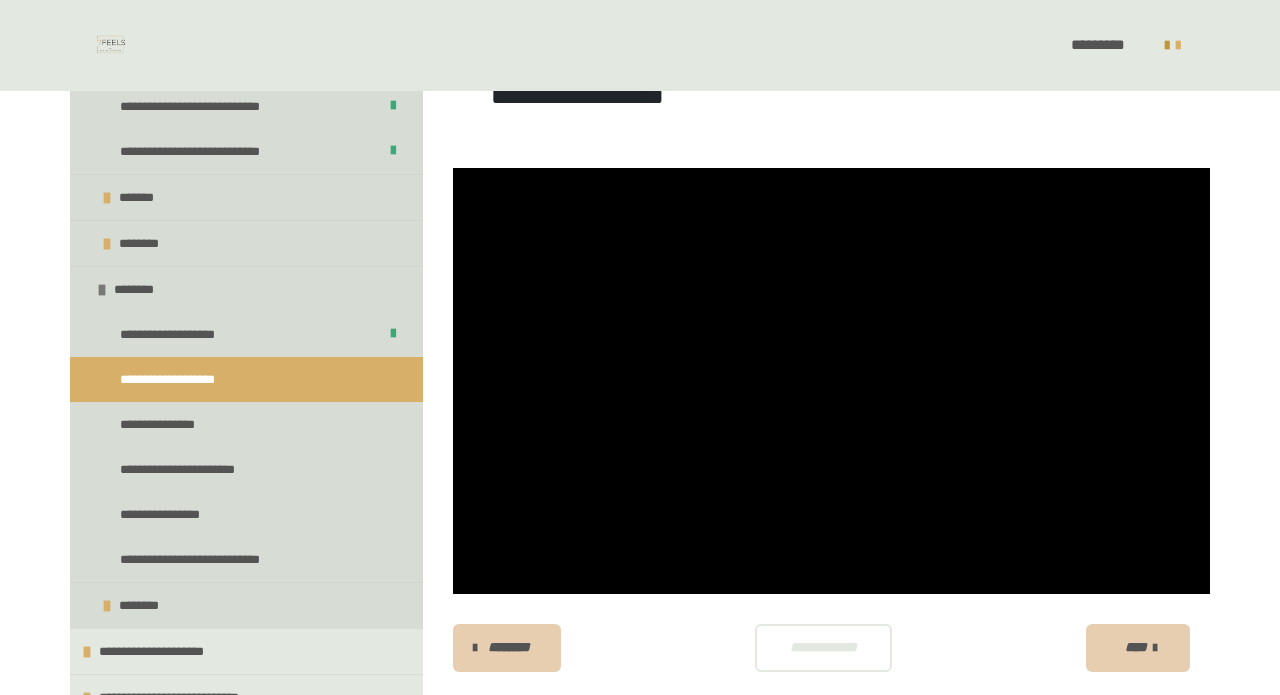 click on "**********" at bounding box center [823, 647] 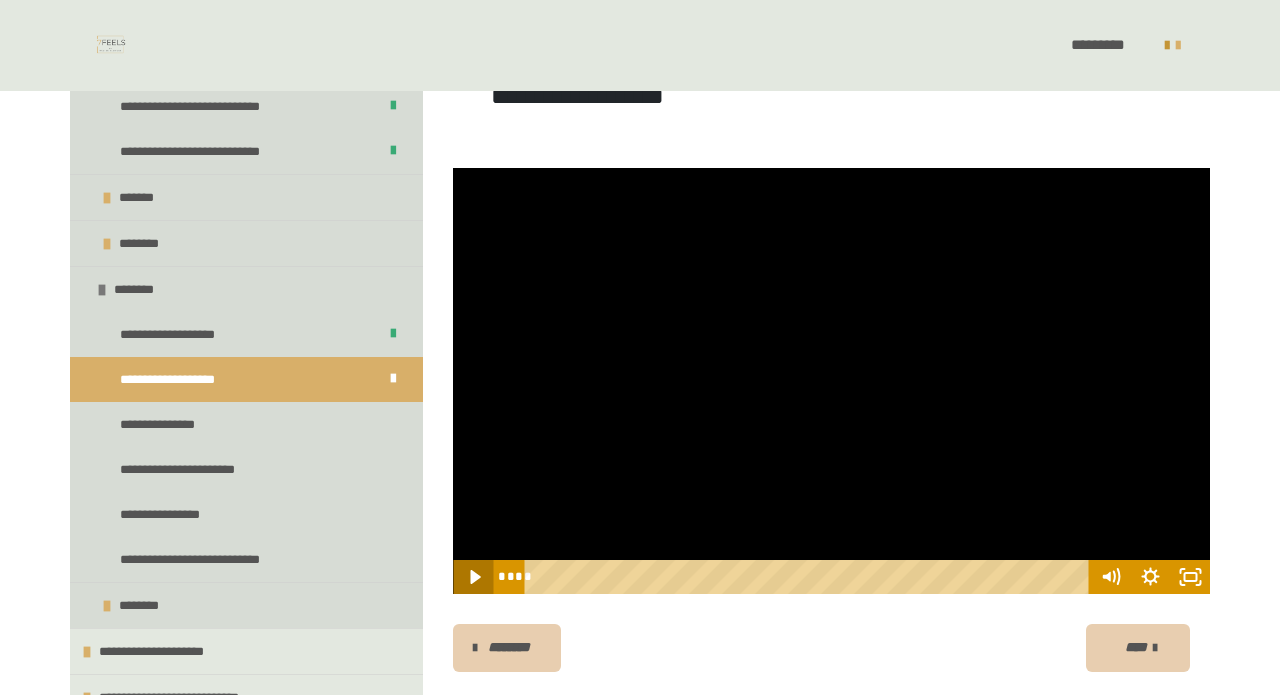 click 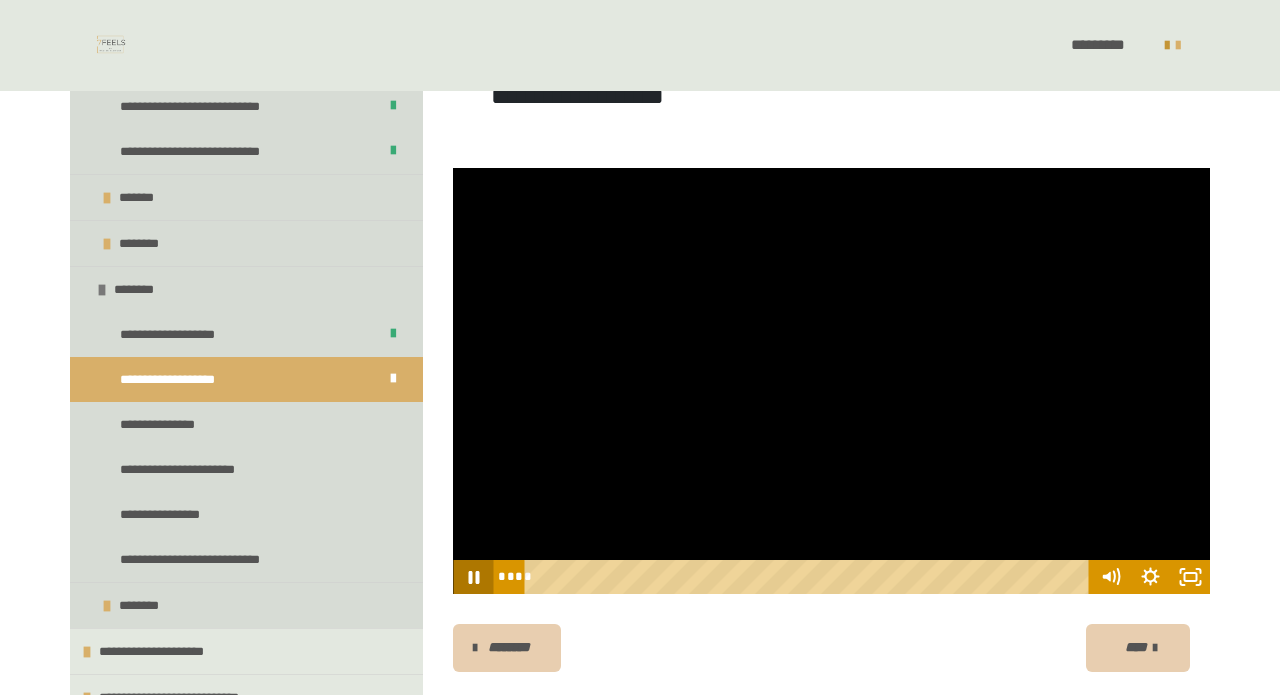 click 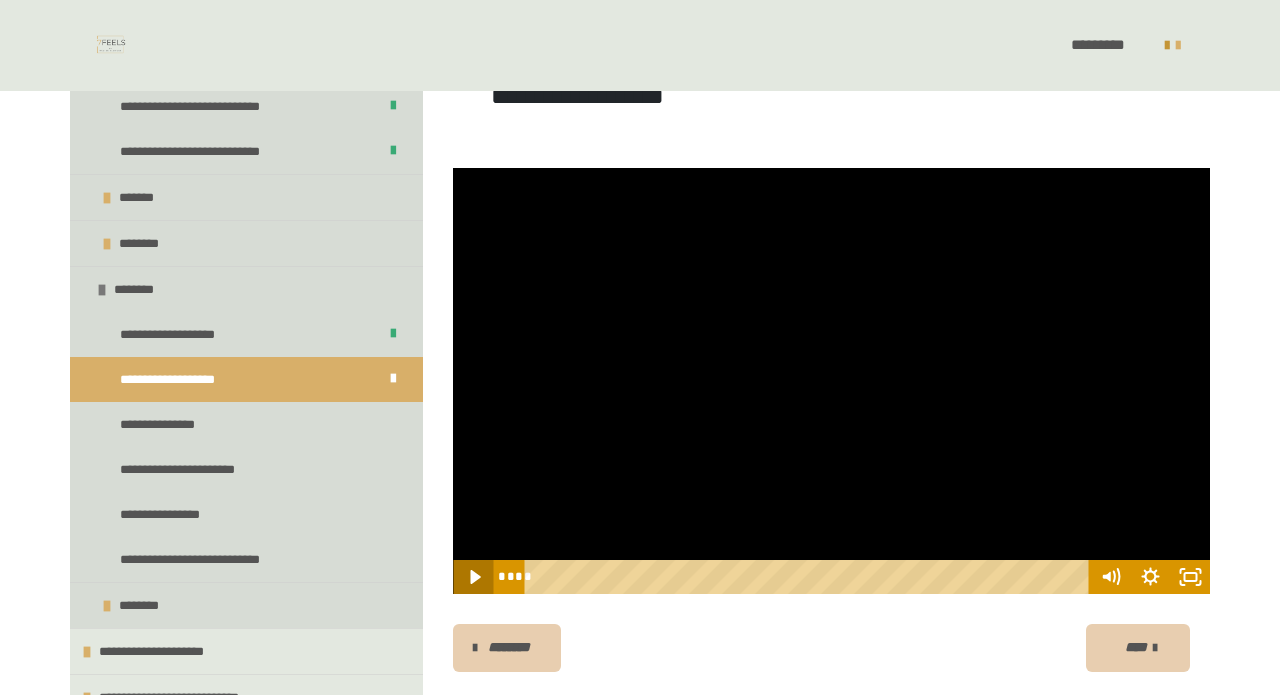click 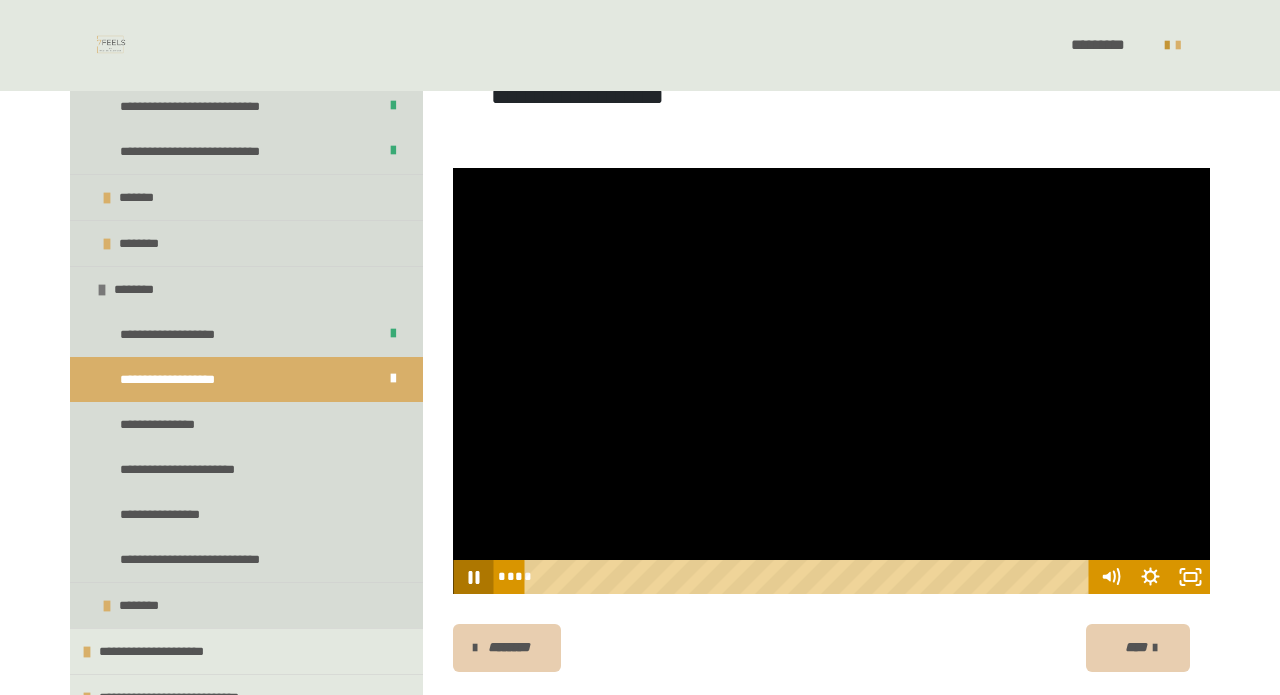 click 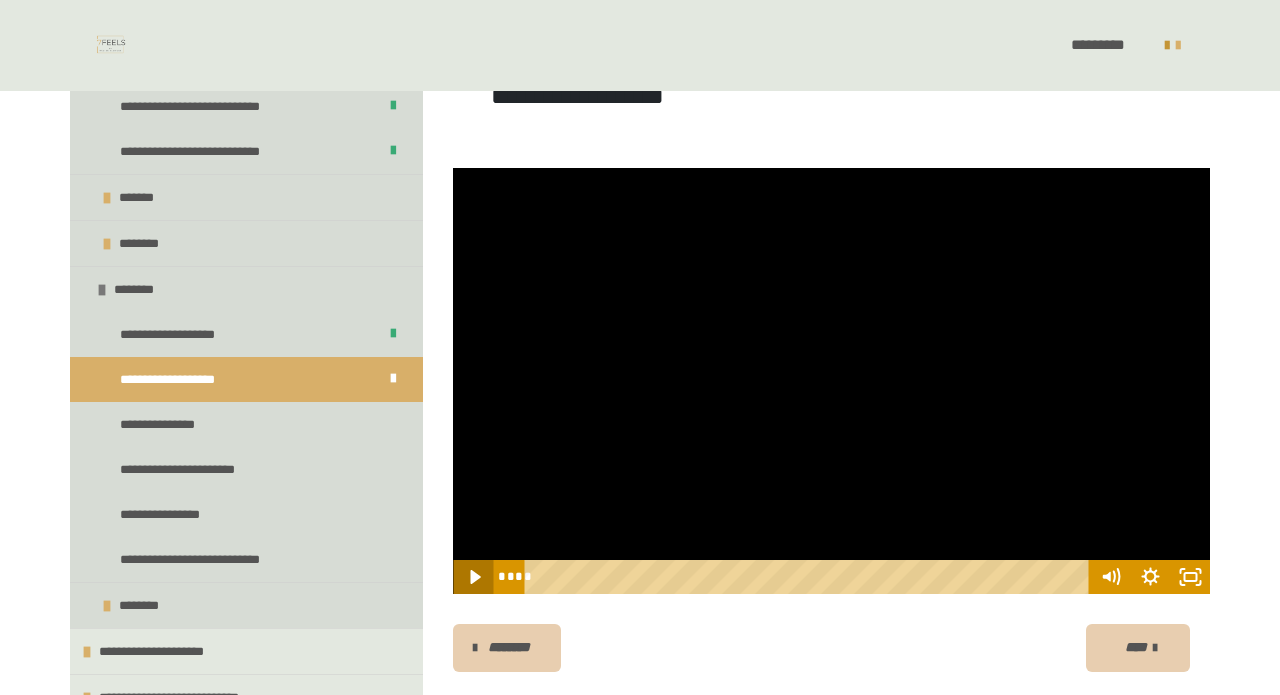 click 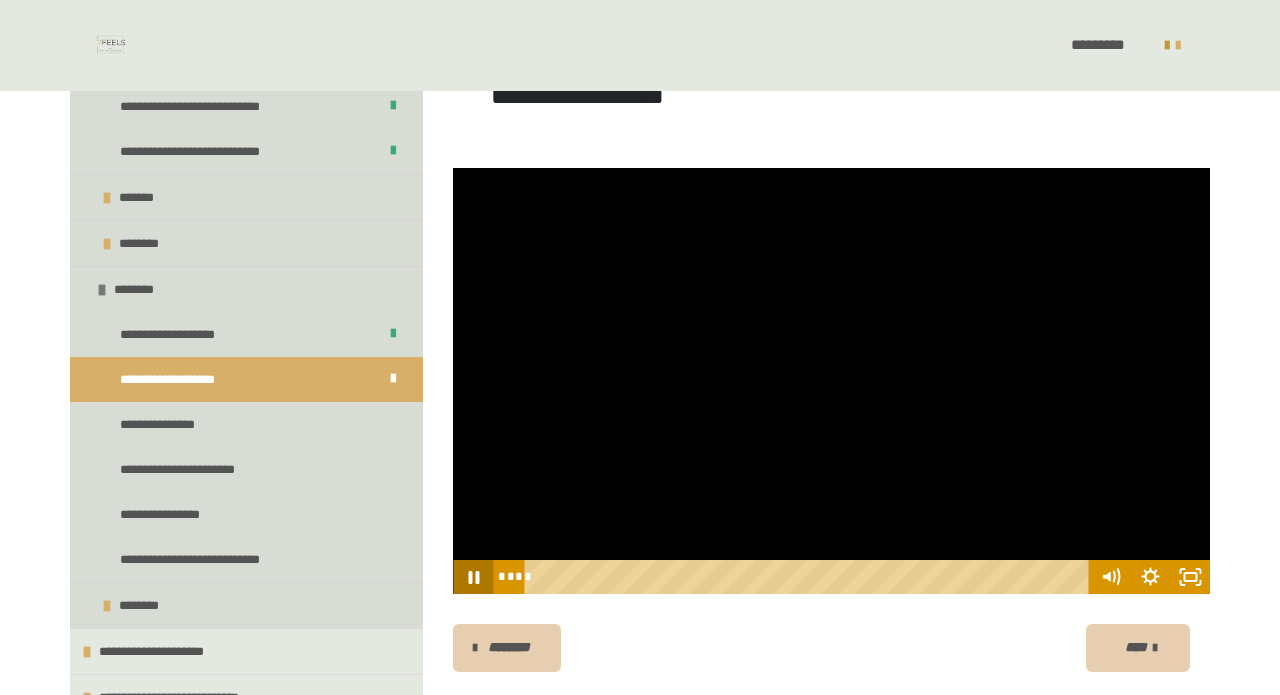 click 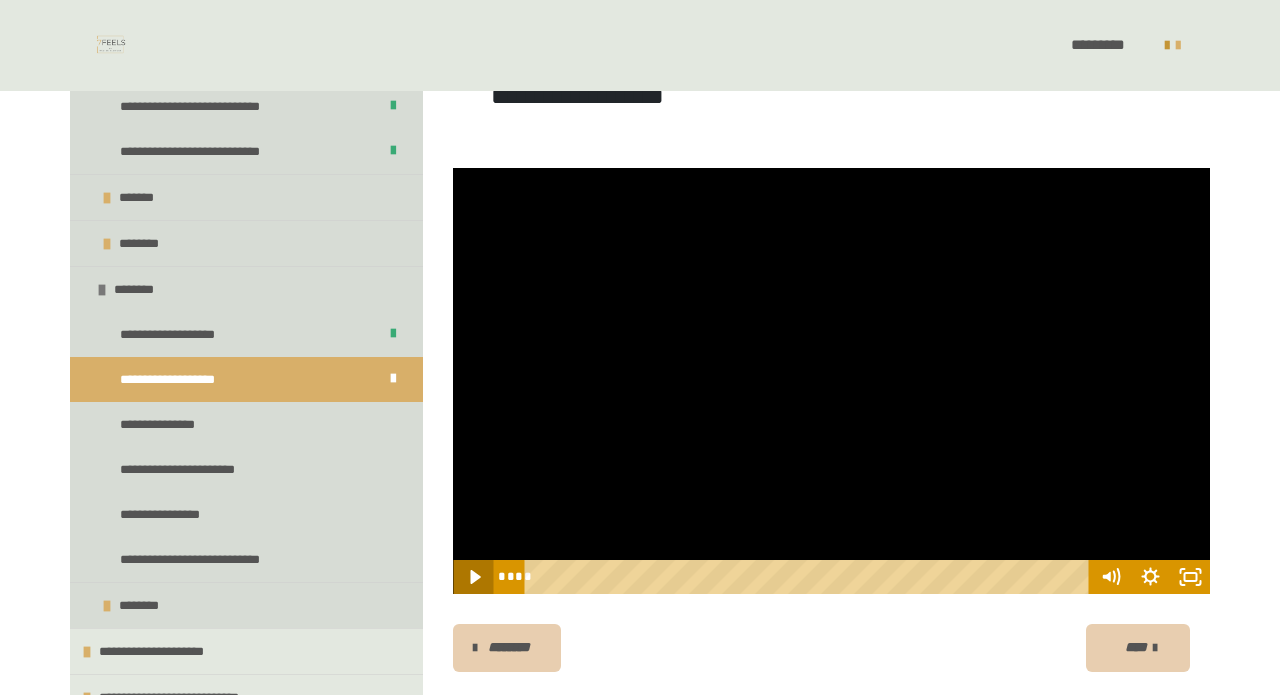 click 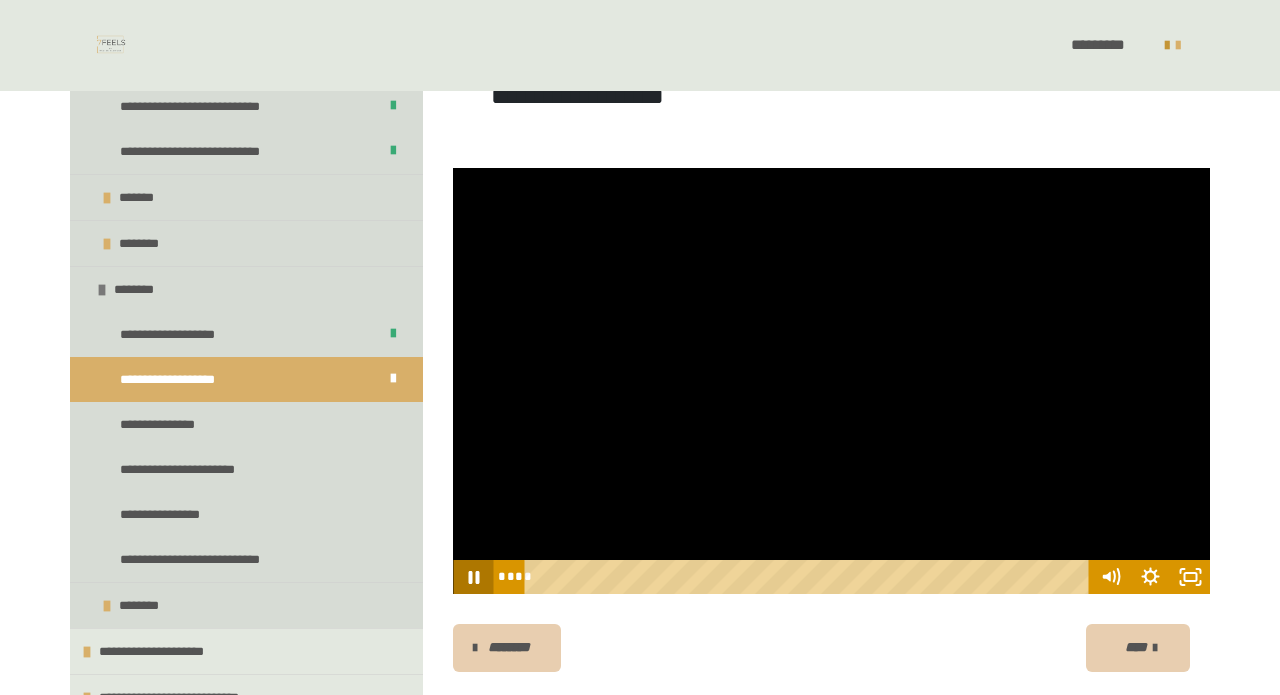 click 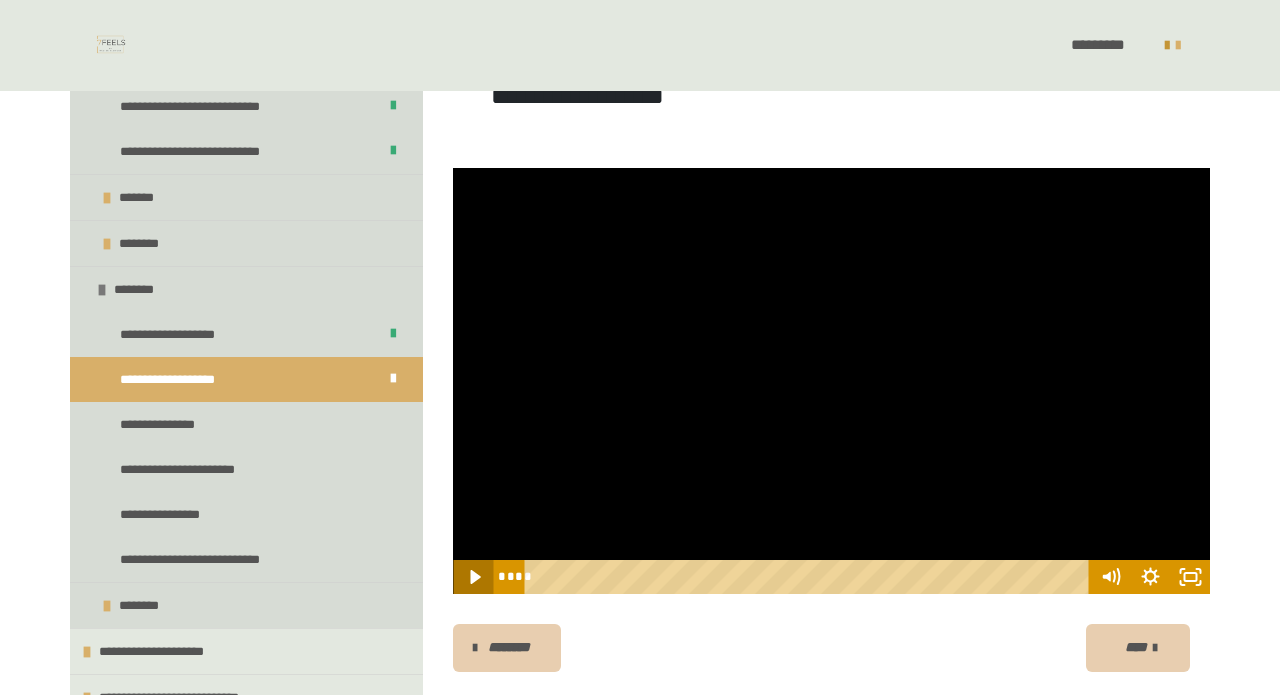 click 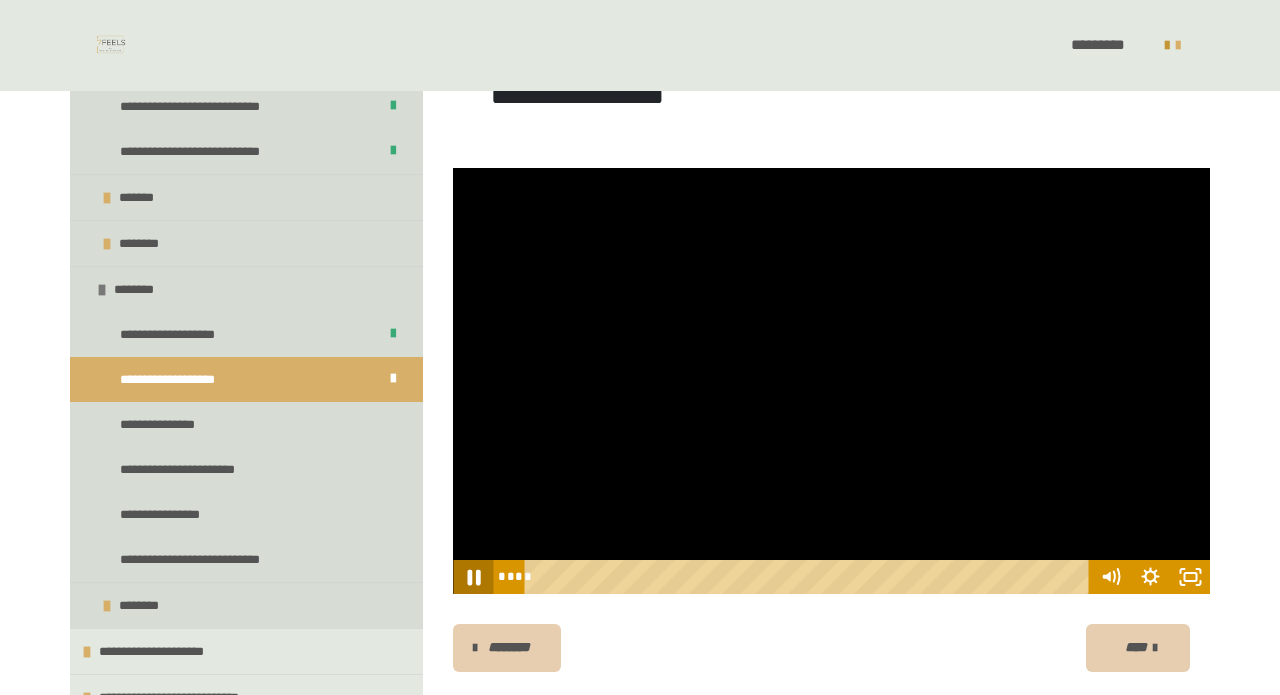 click 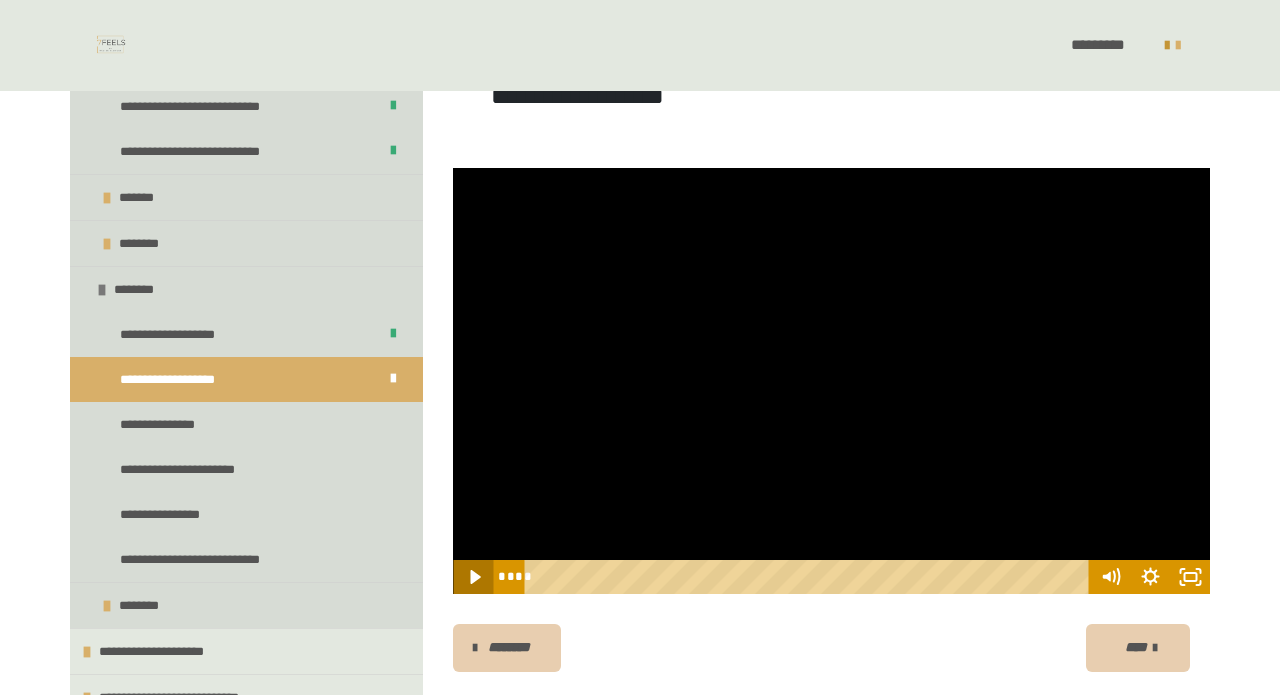 click 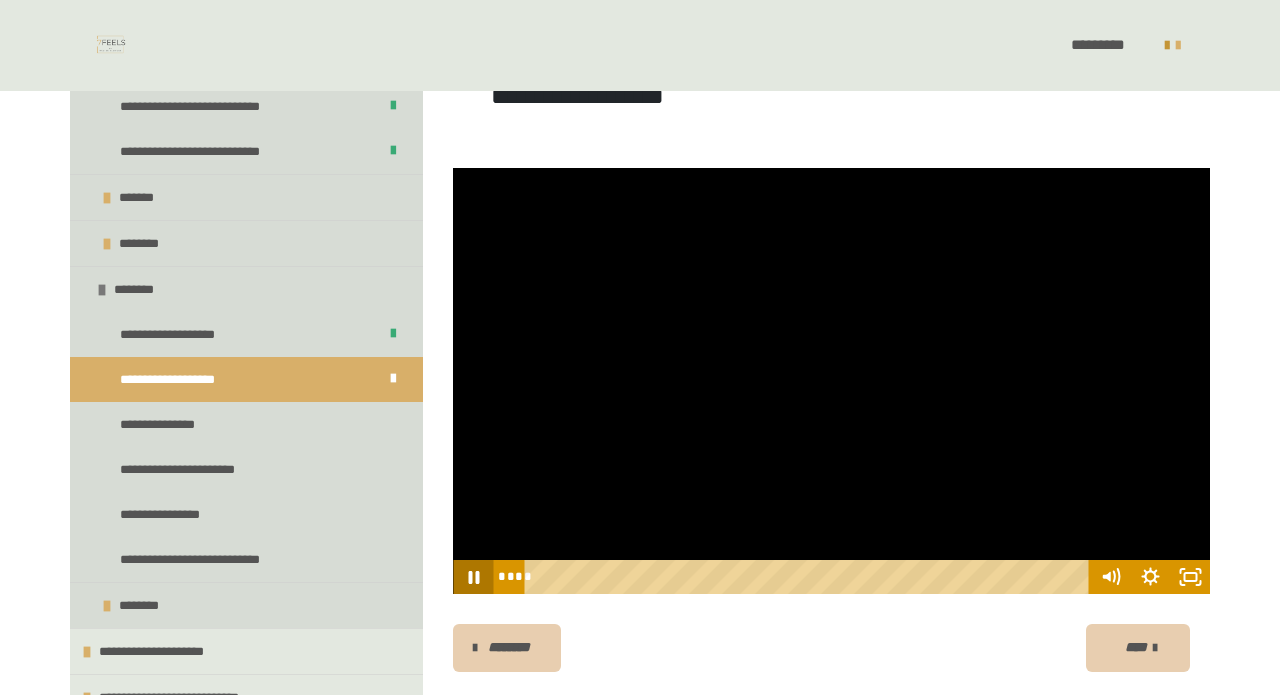 click 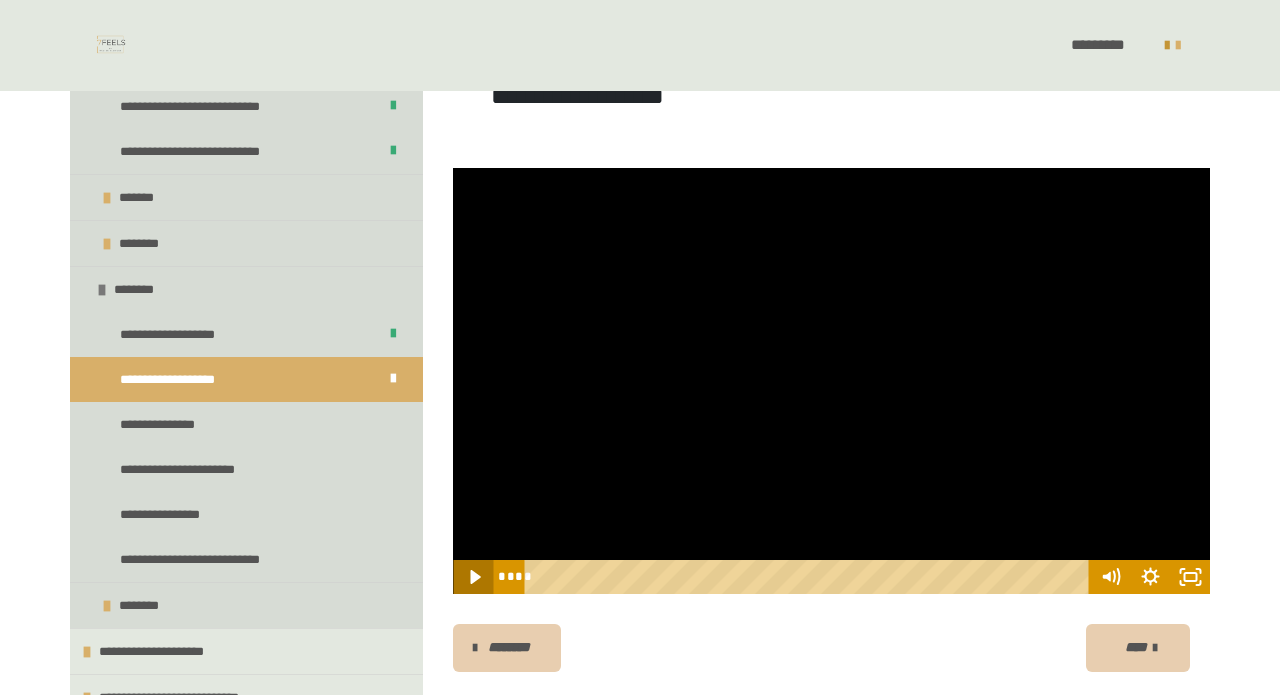 click 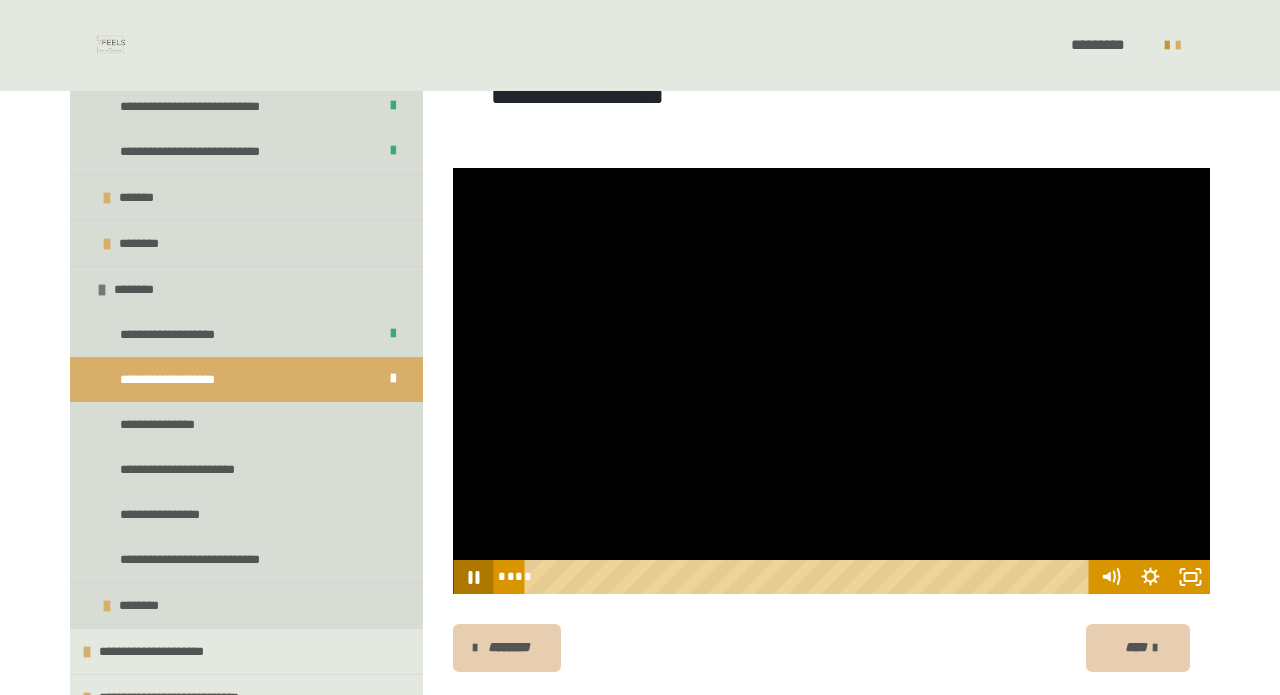 click 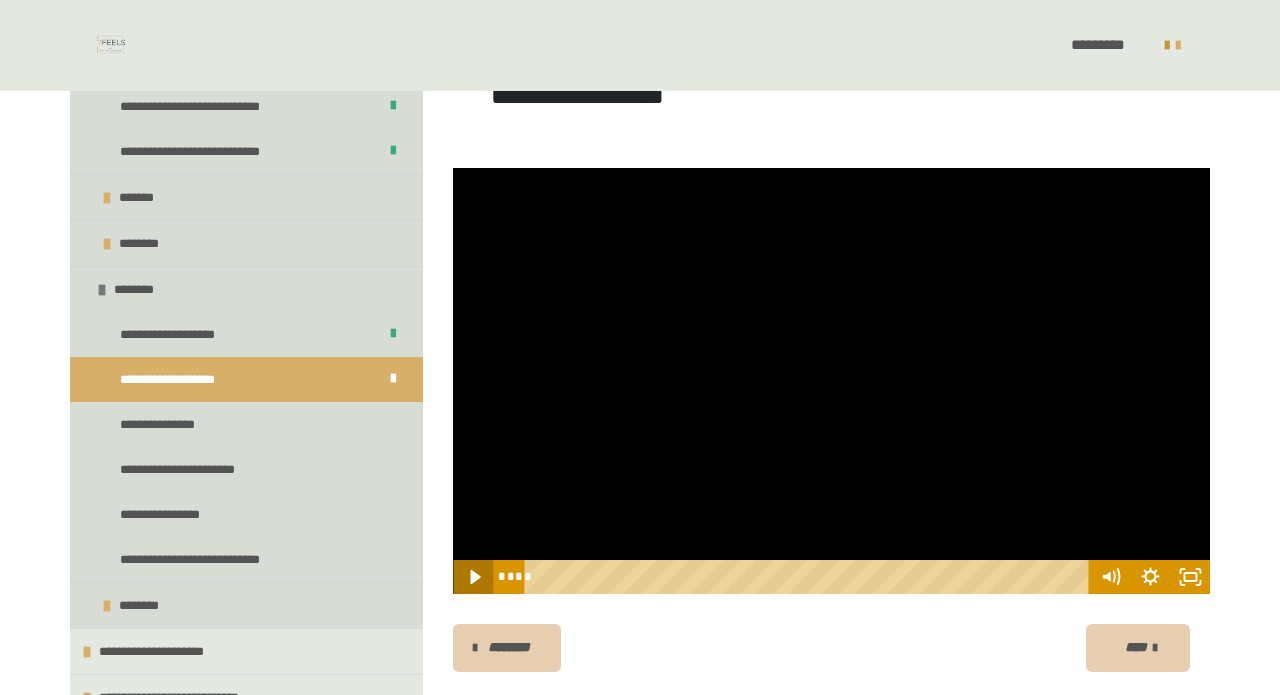 click 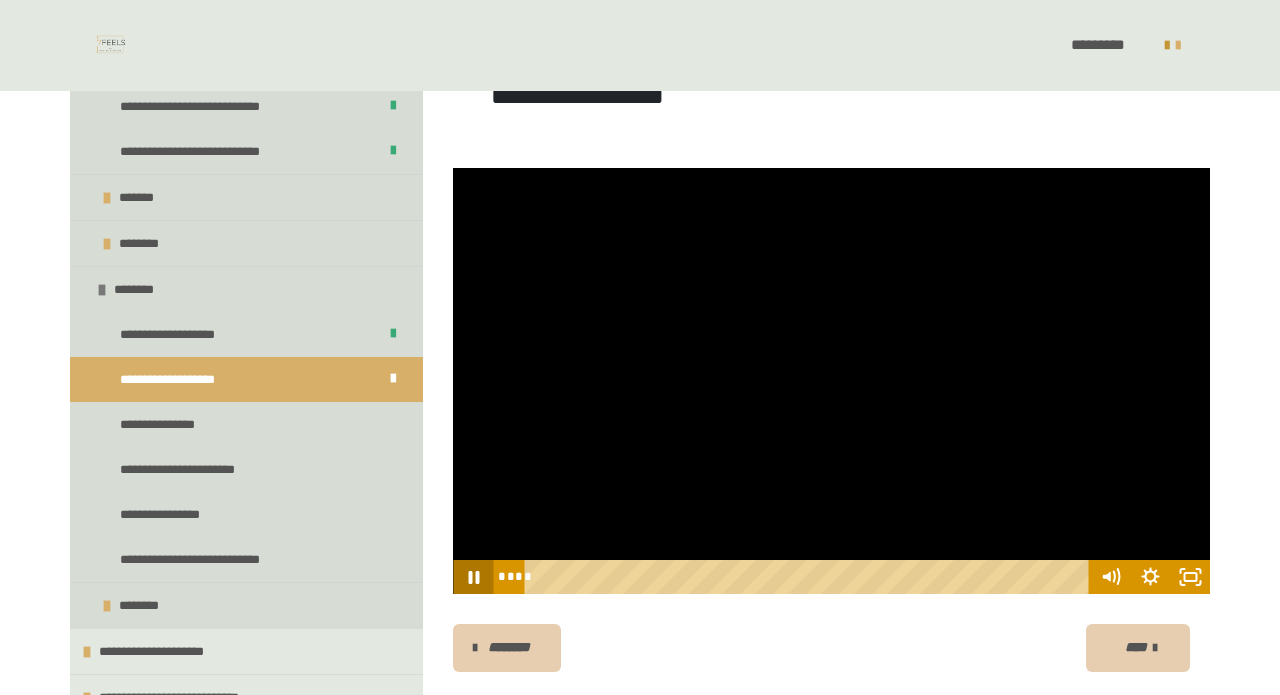 click 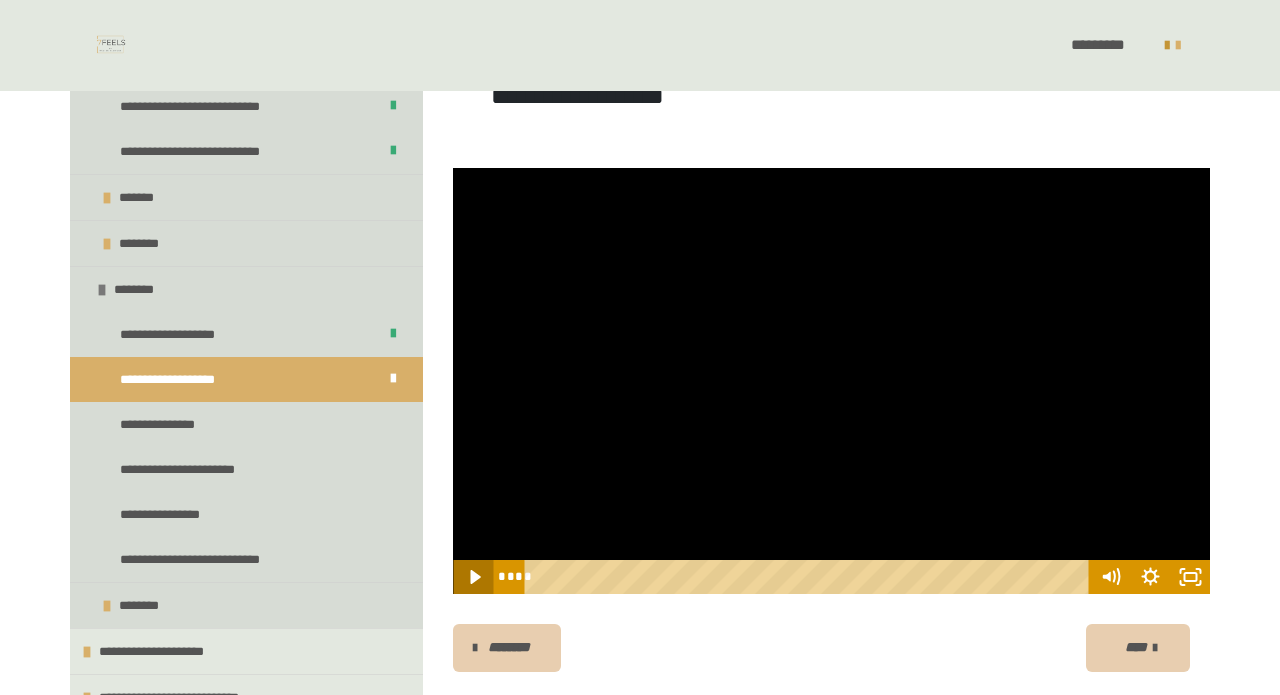 click 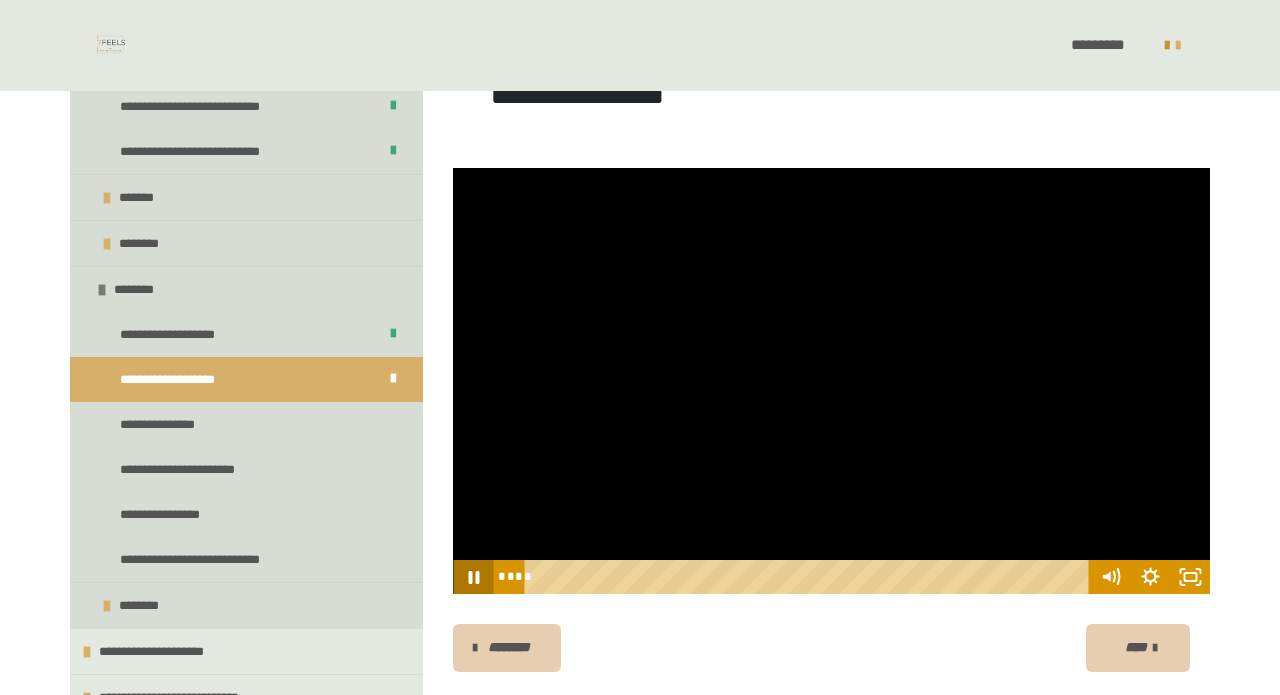 click 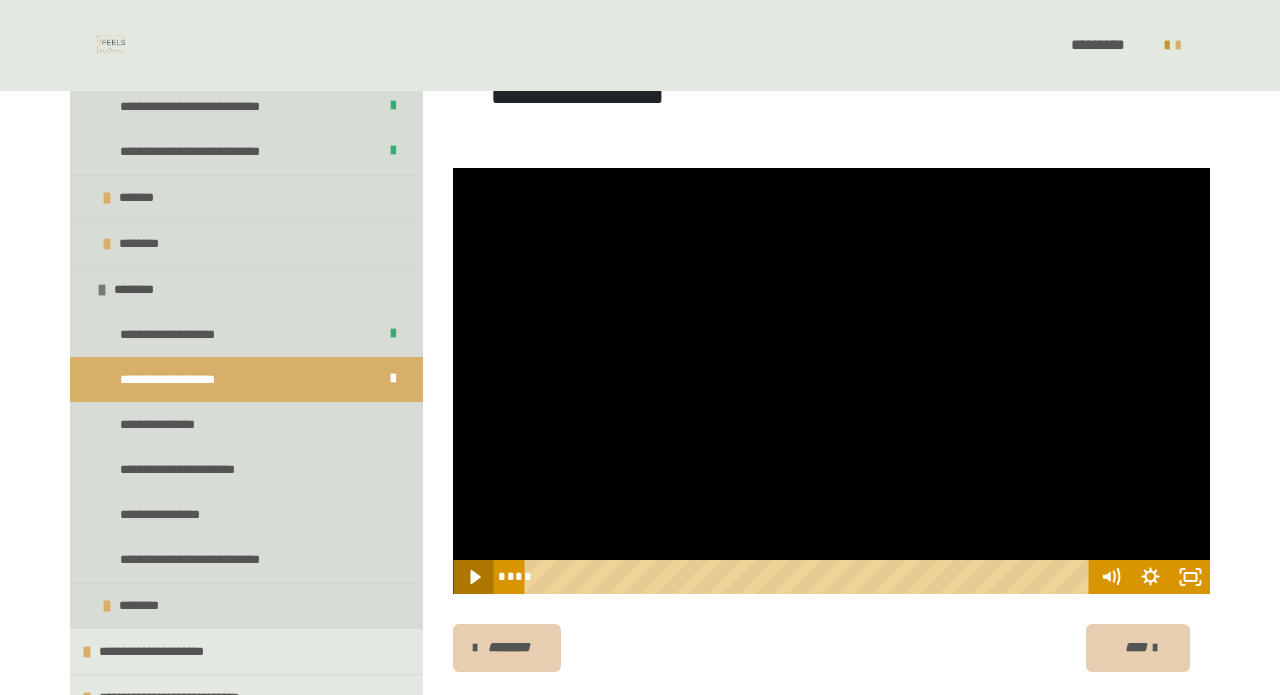 click 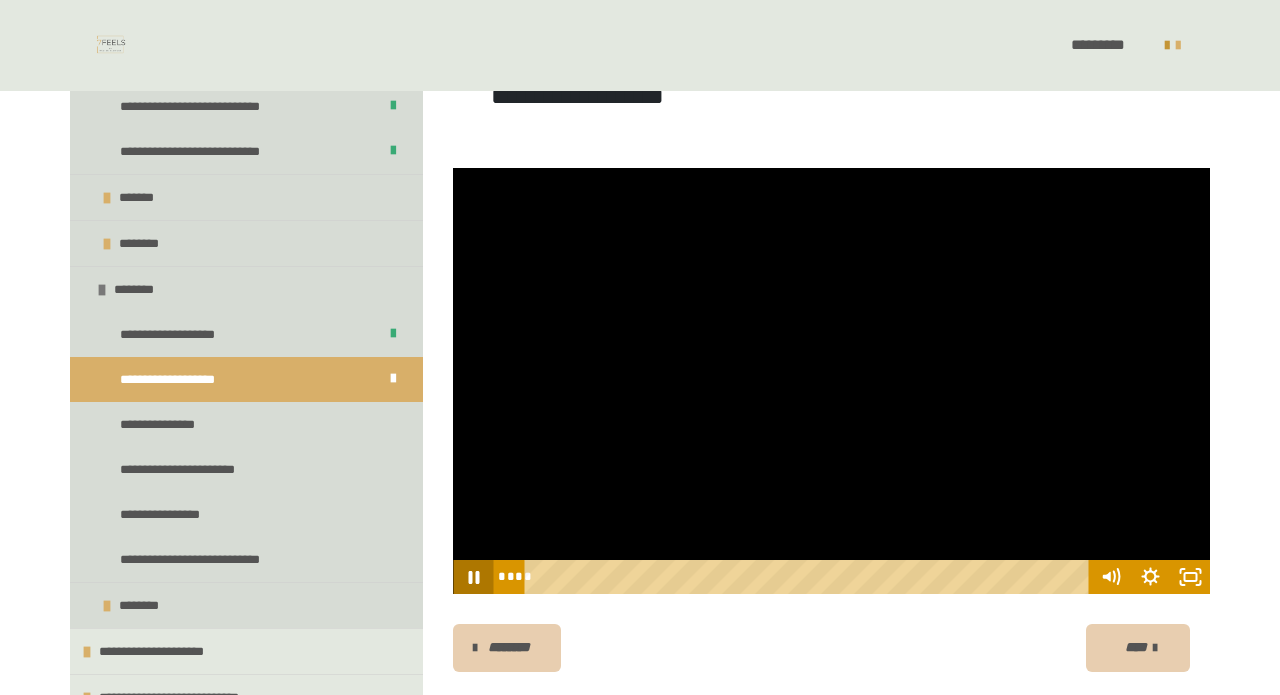click 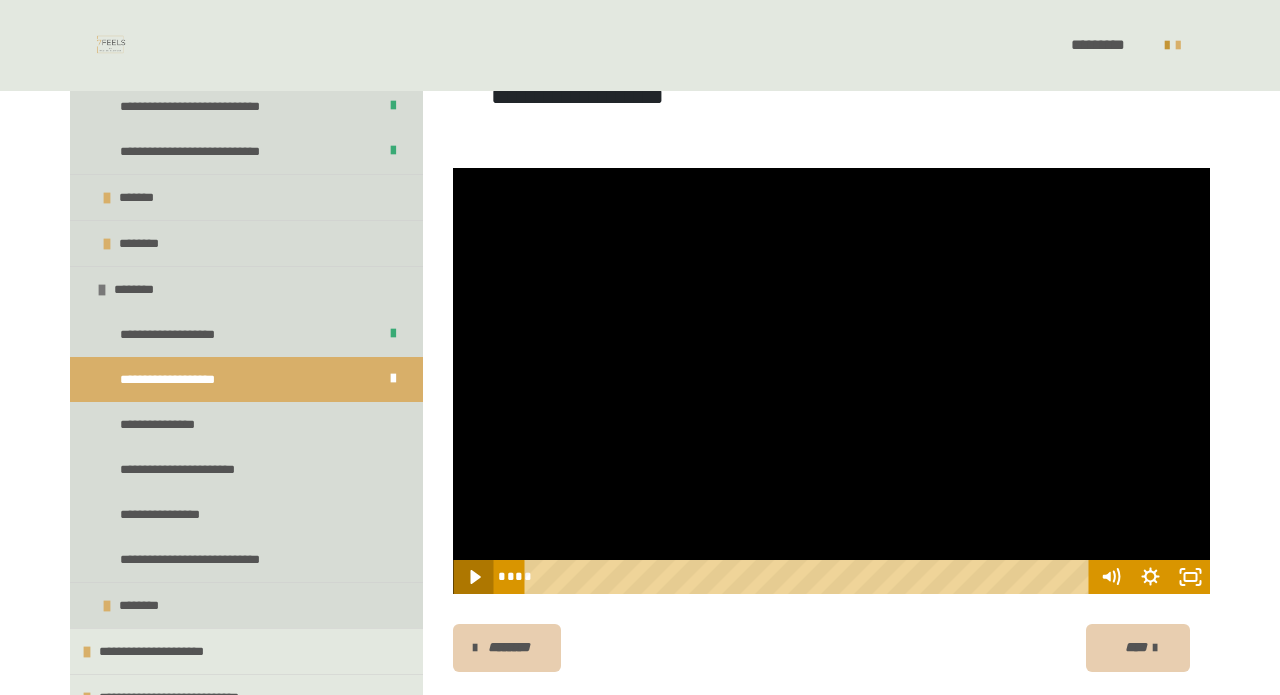 click 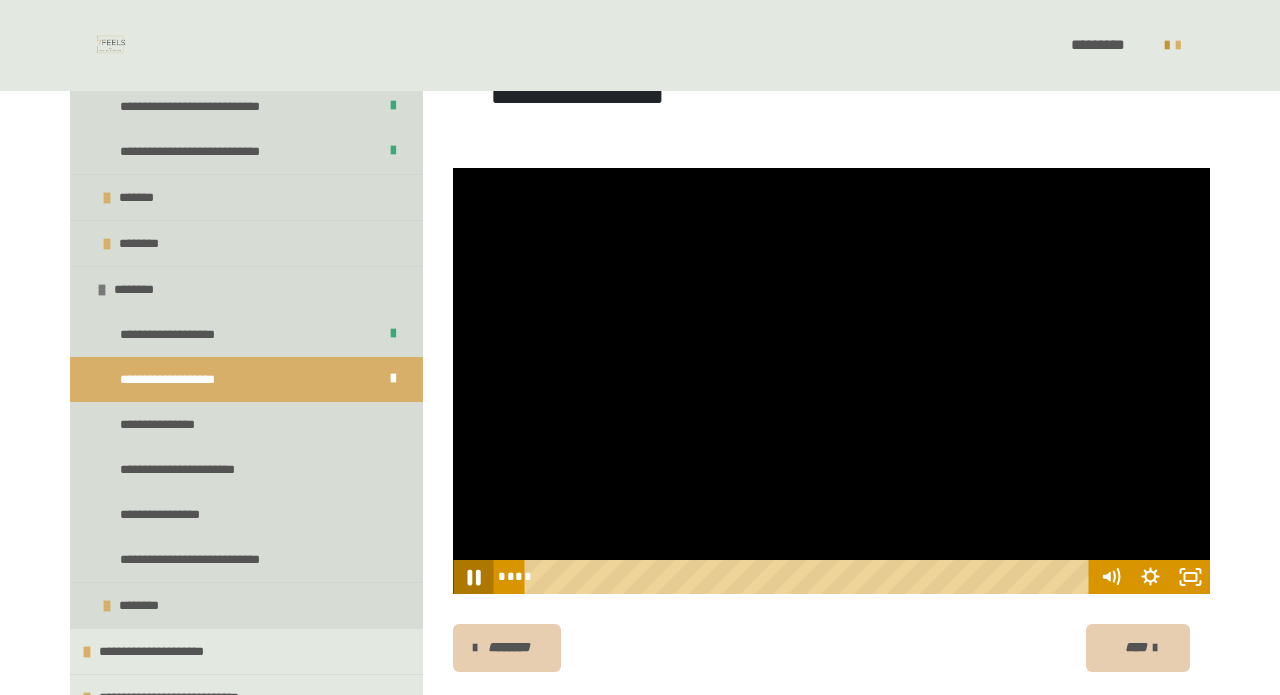 click 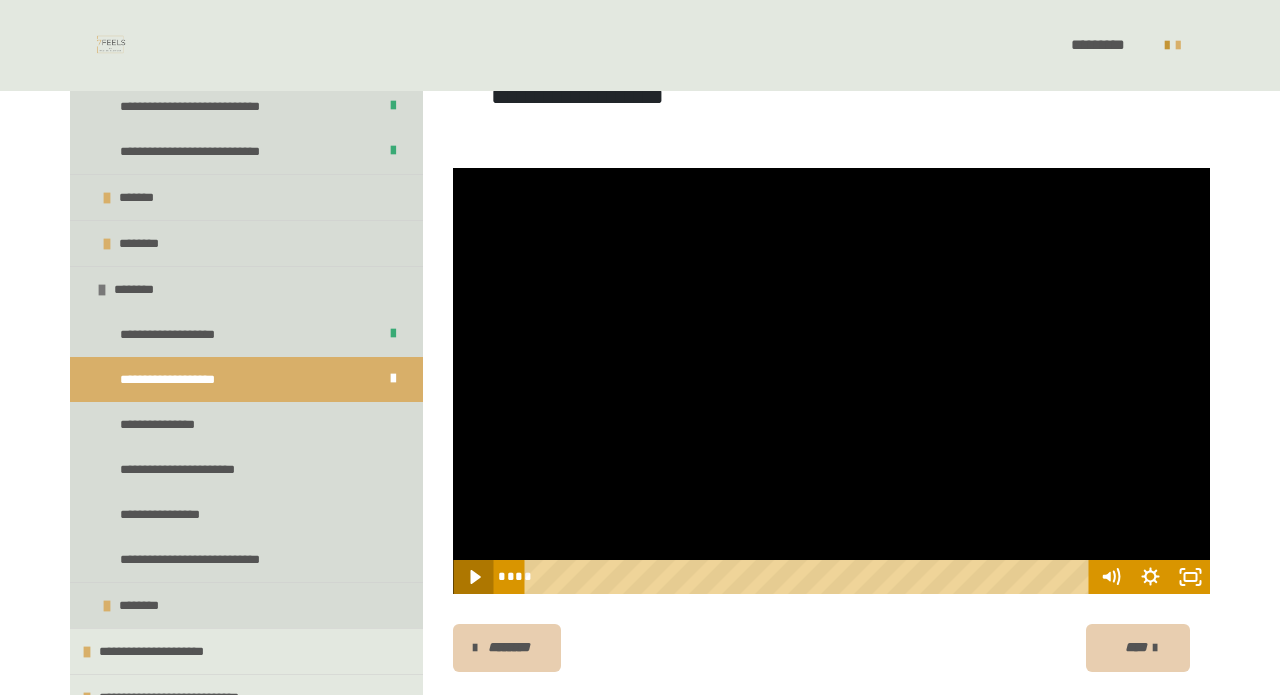 click 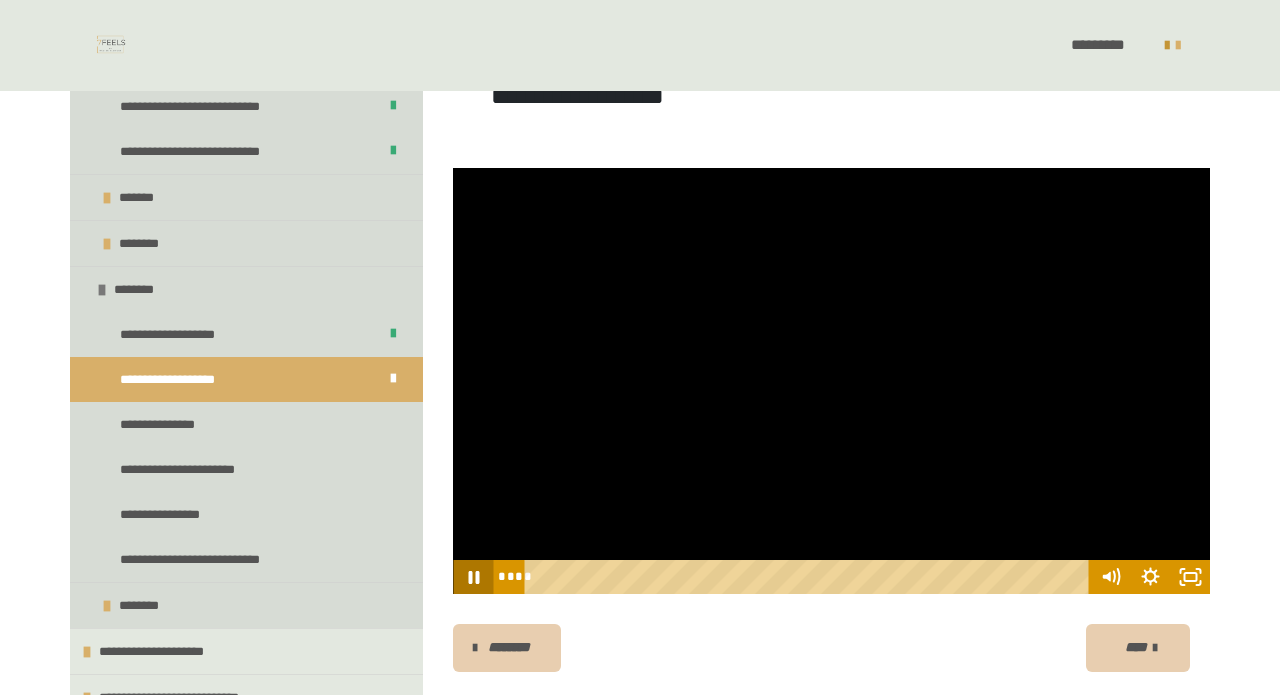 click 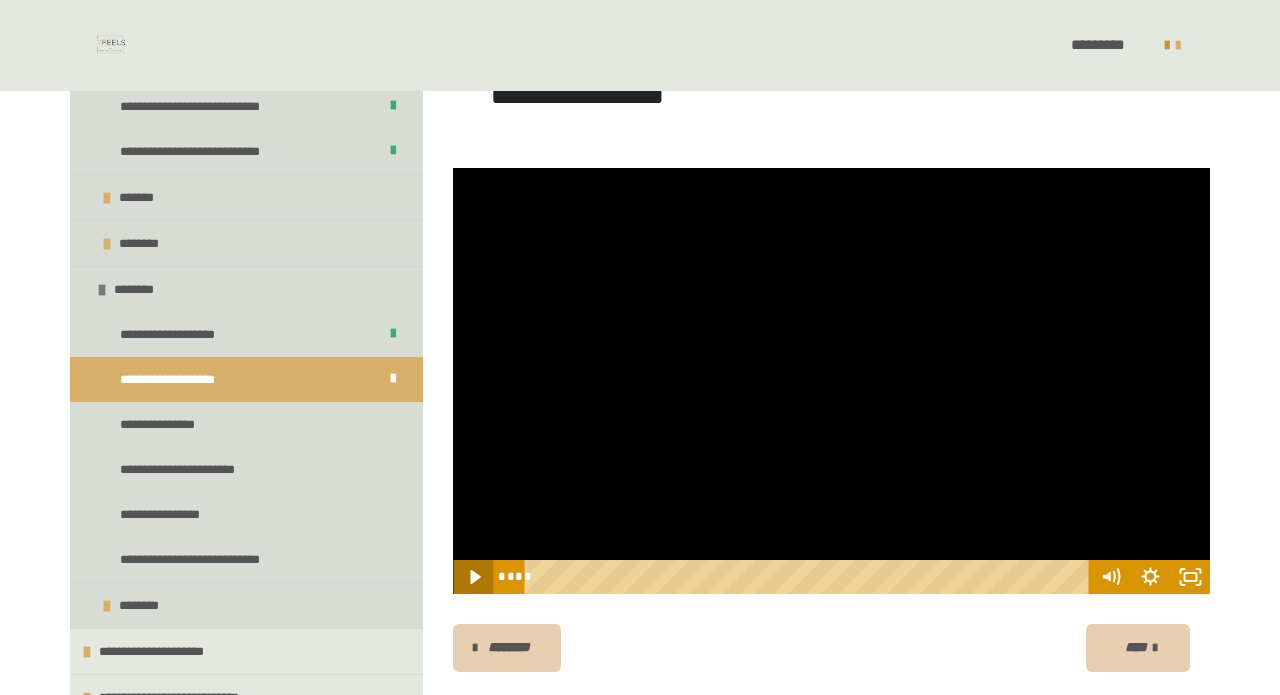 click 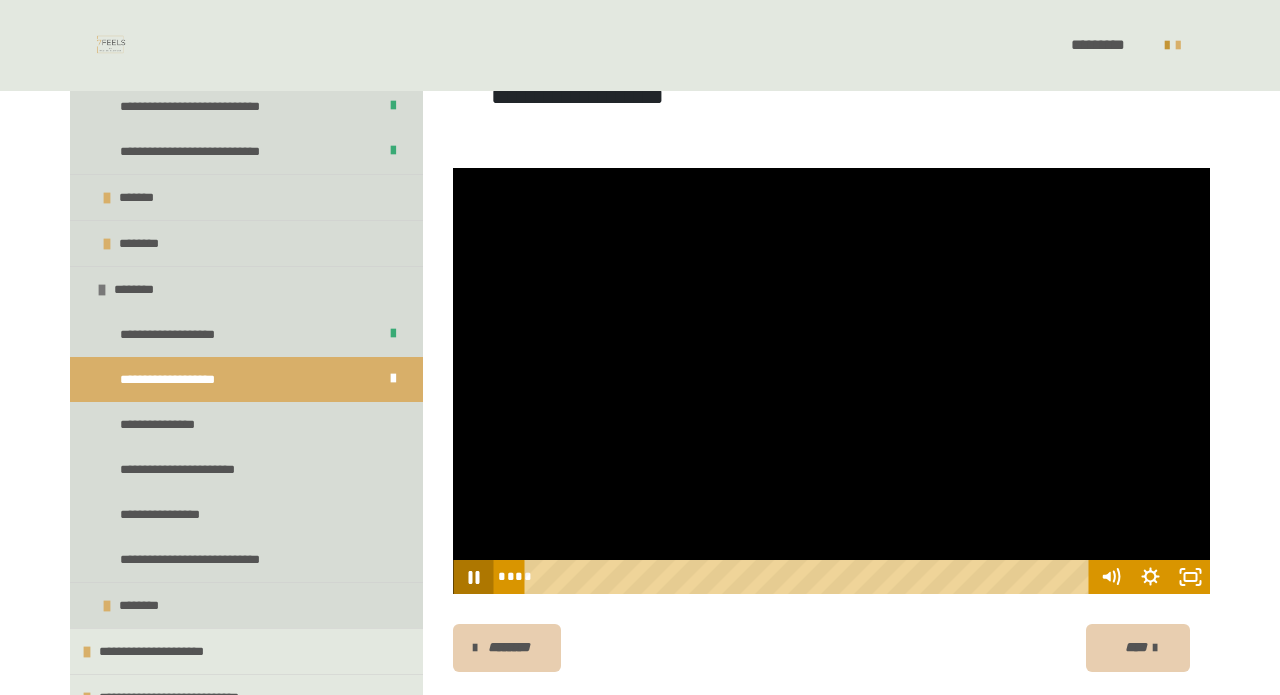 click 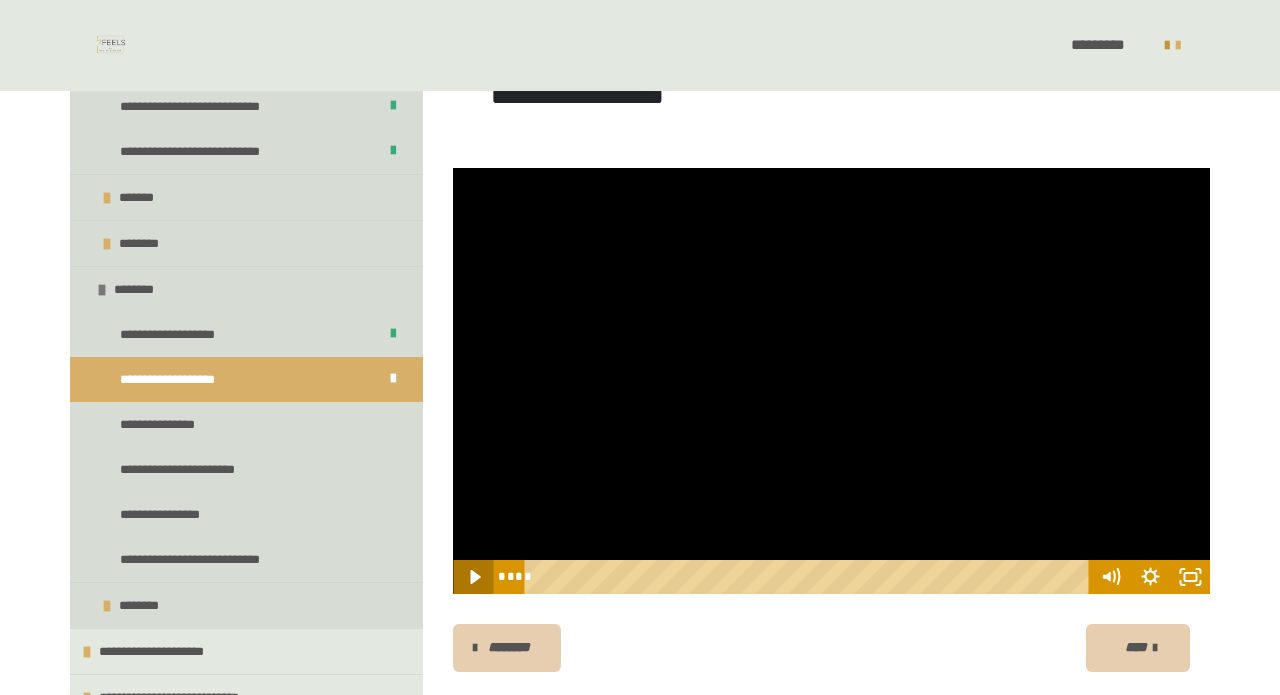 click 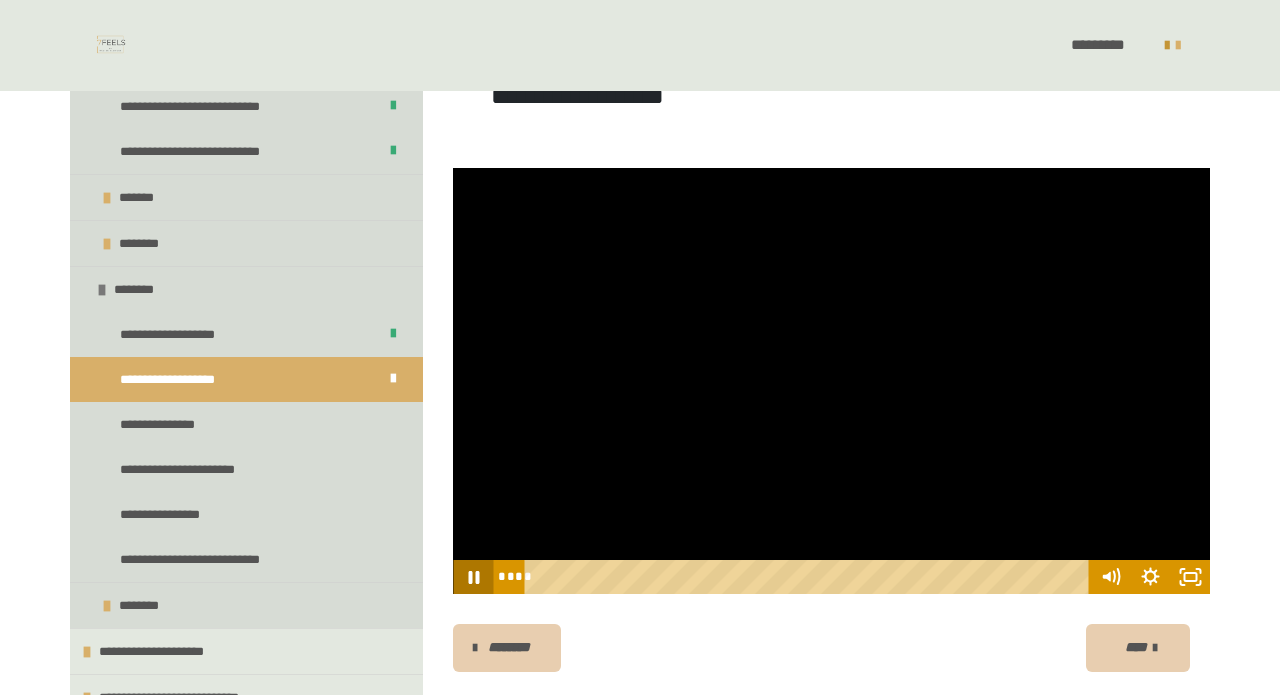 click 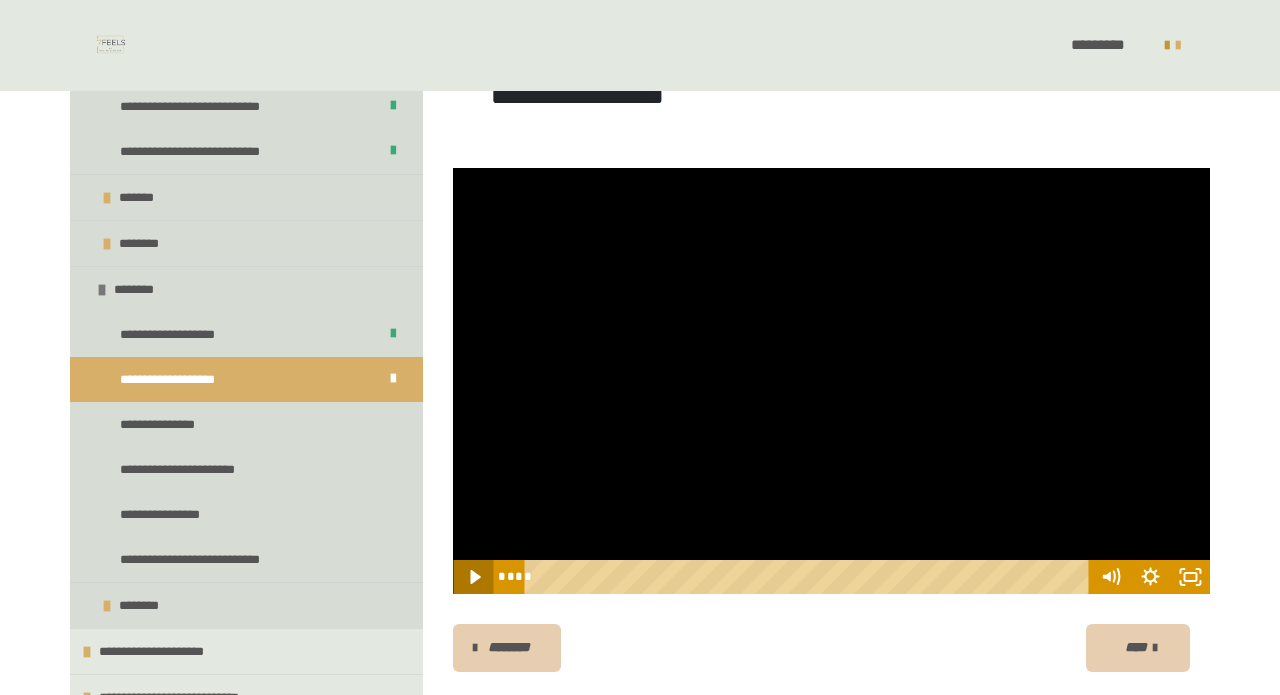 click 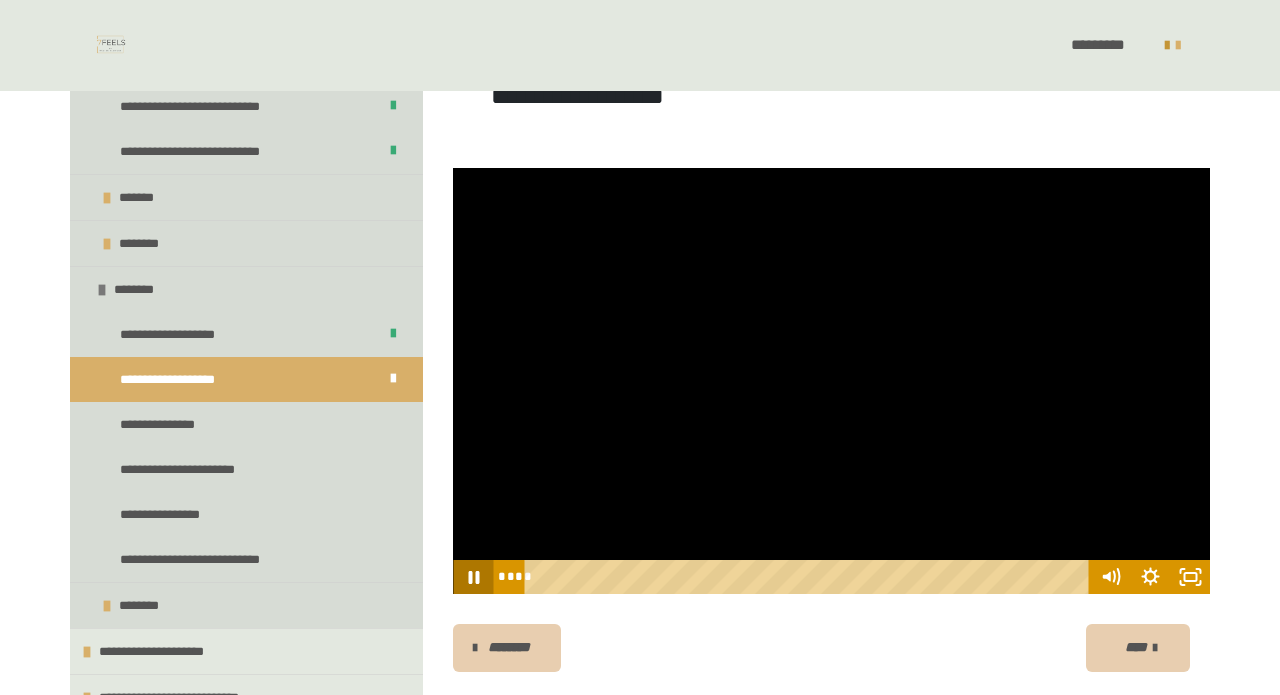 click 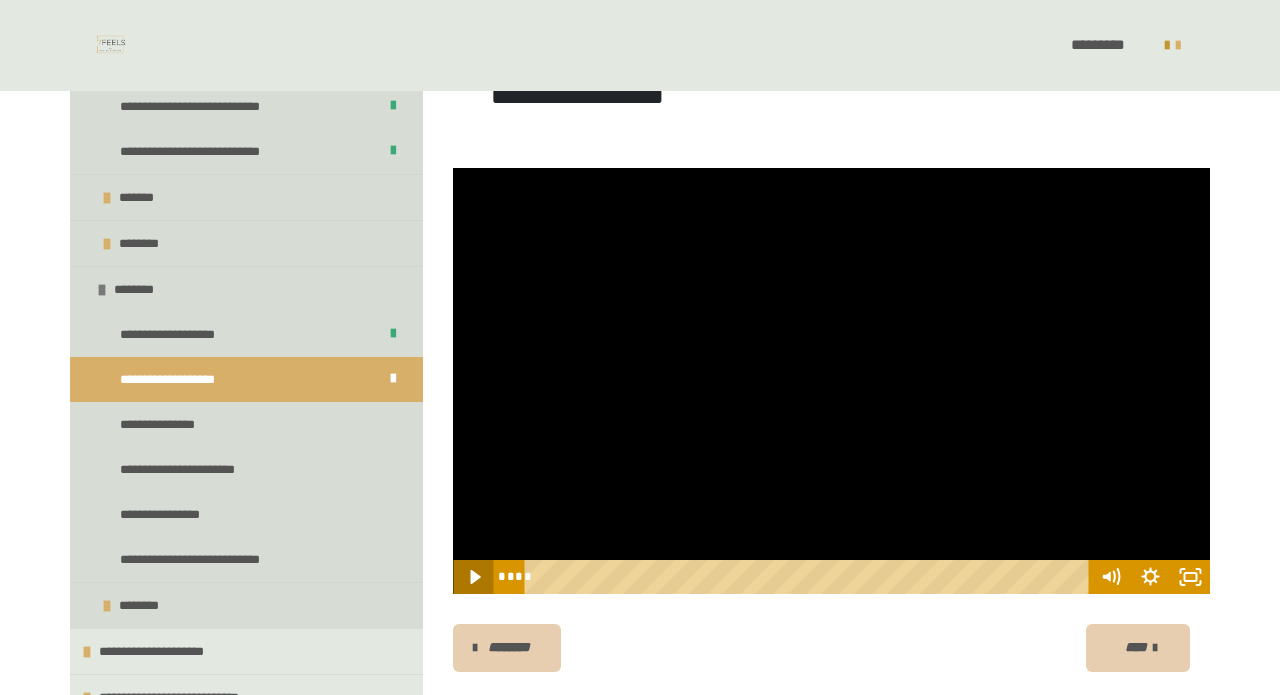 click 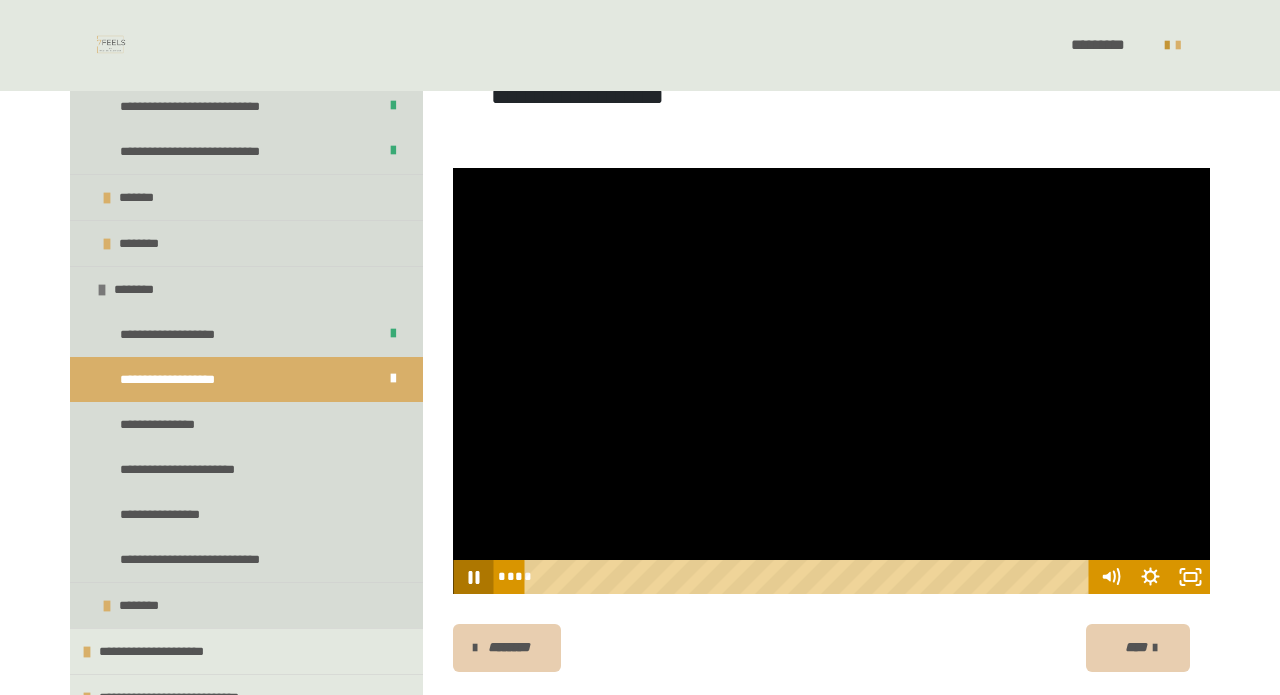 click 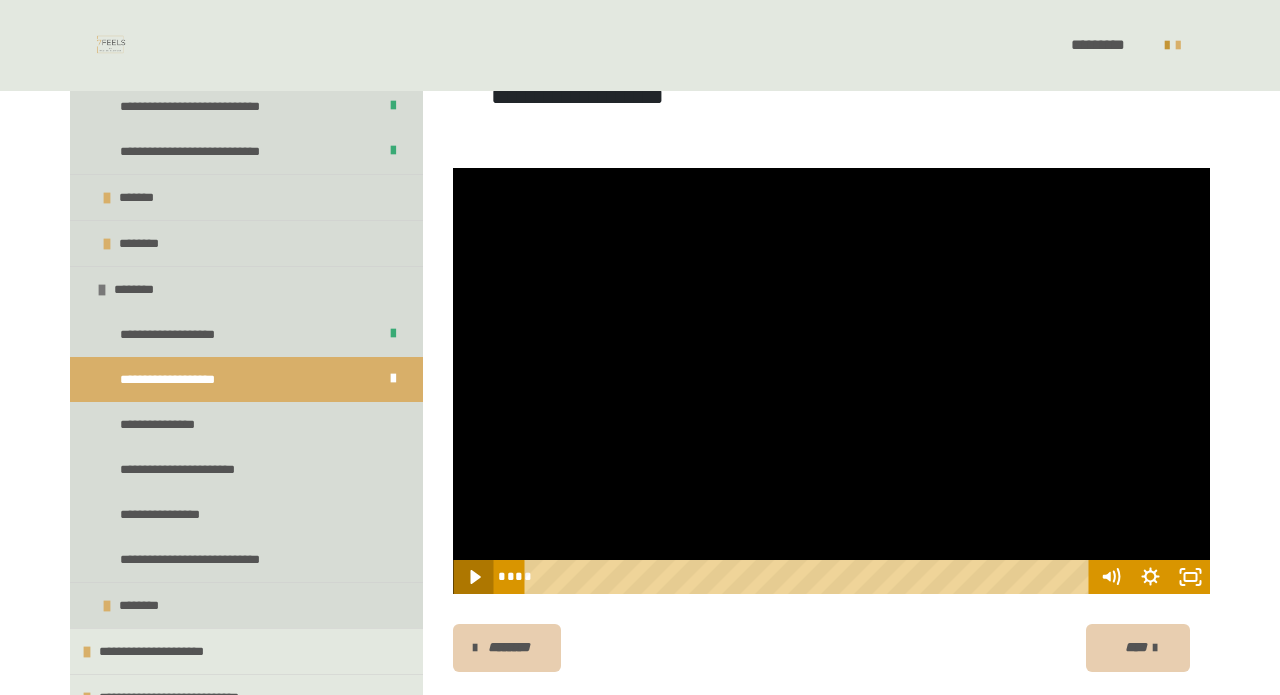 click 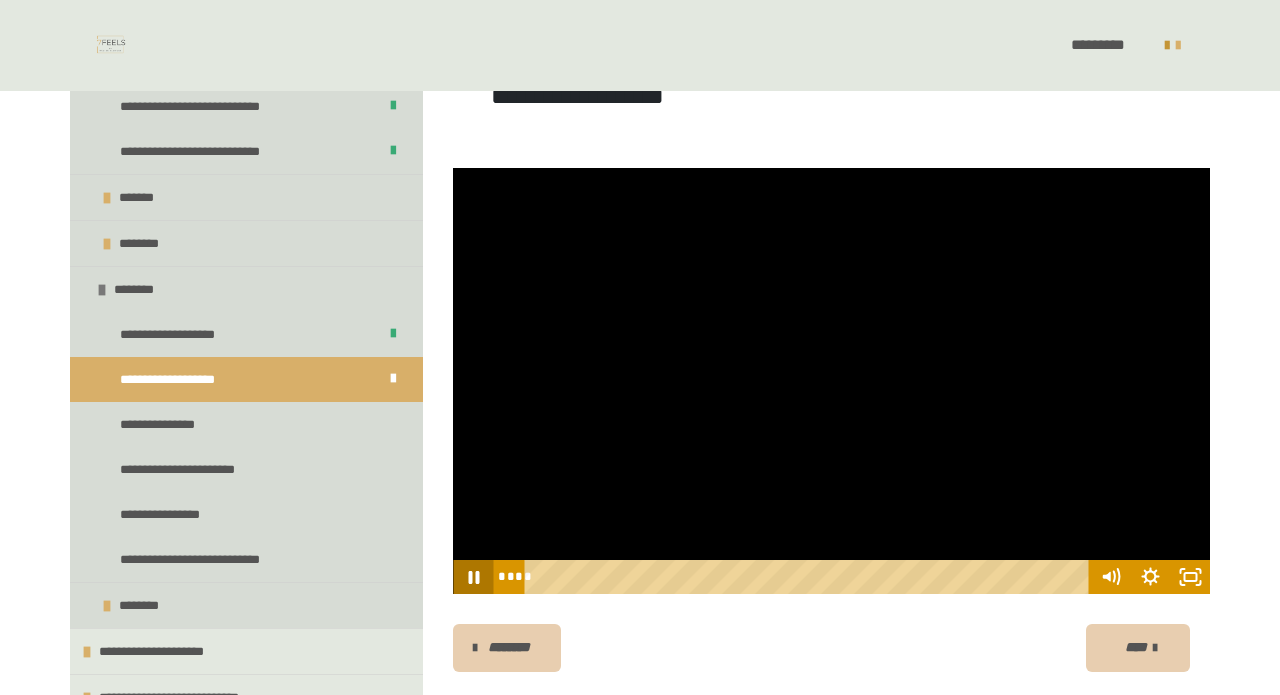 click 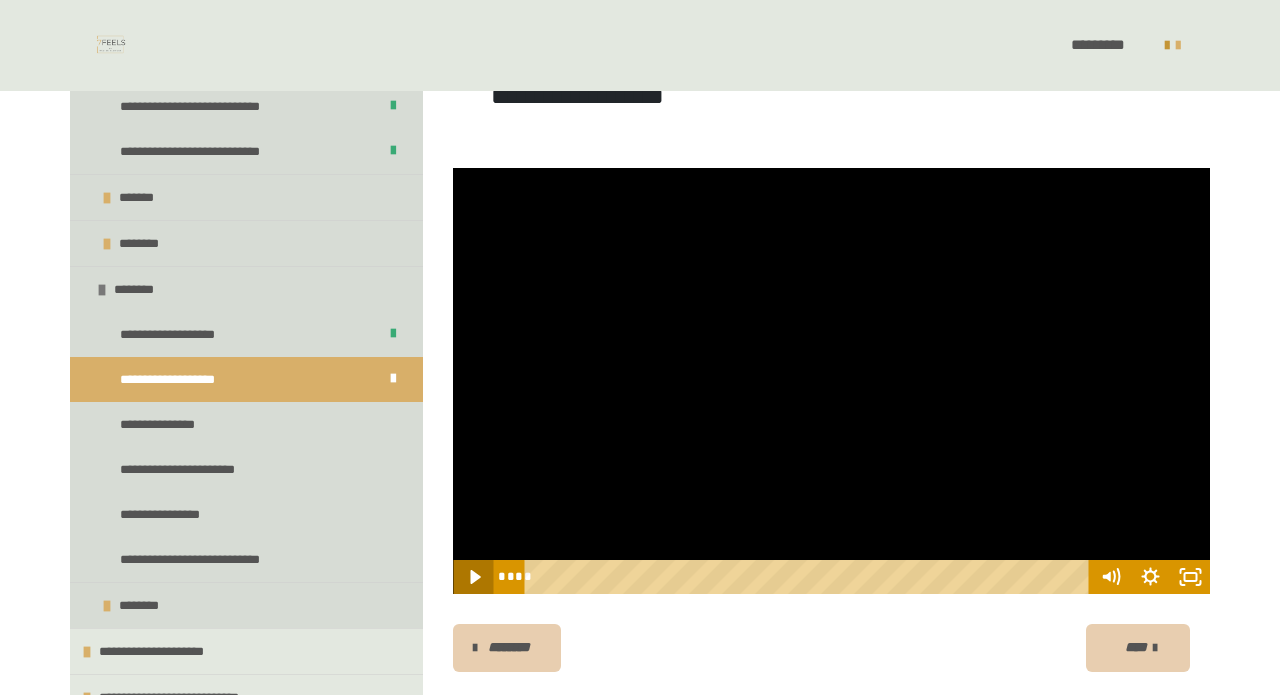click 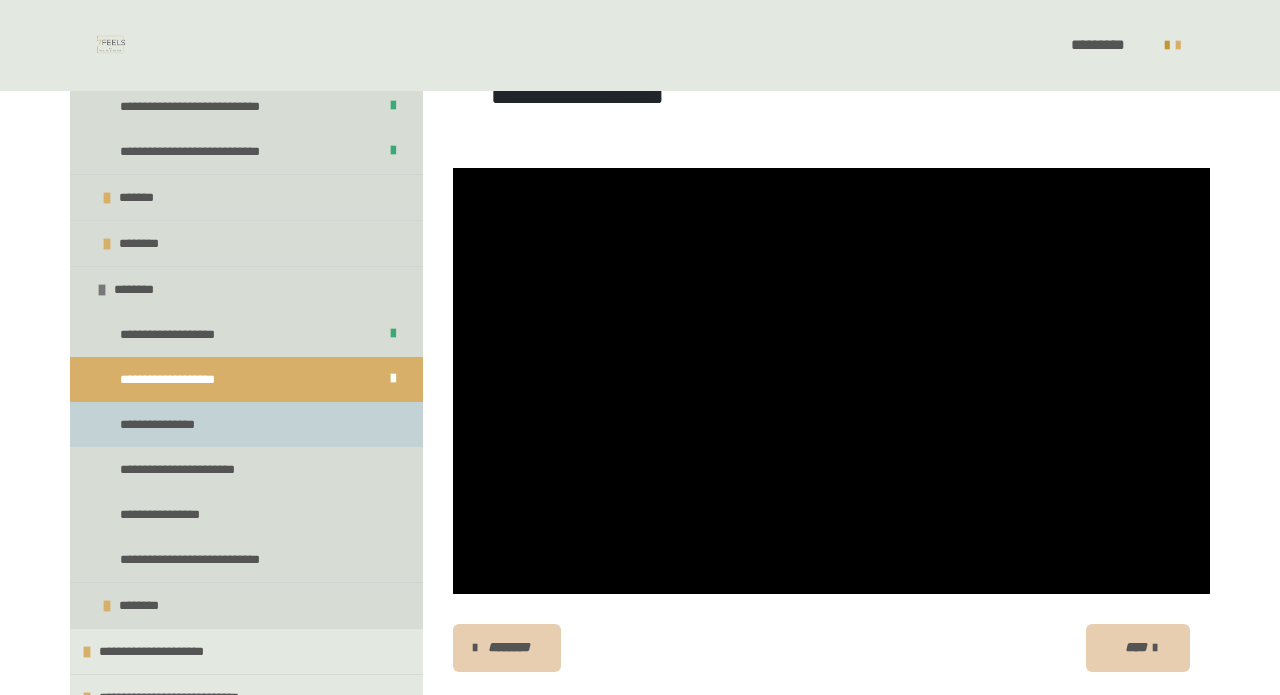 click on "**********" at bounding box center [175, 424] 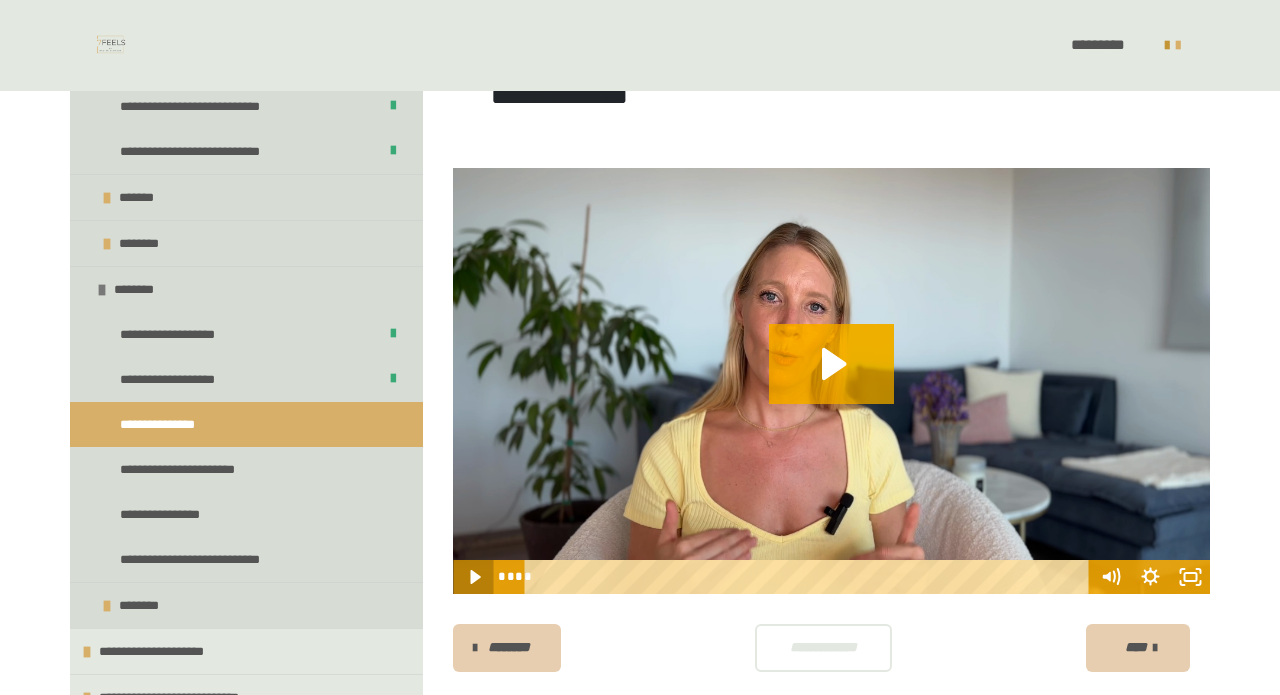 click 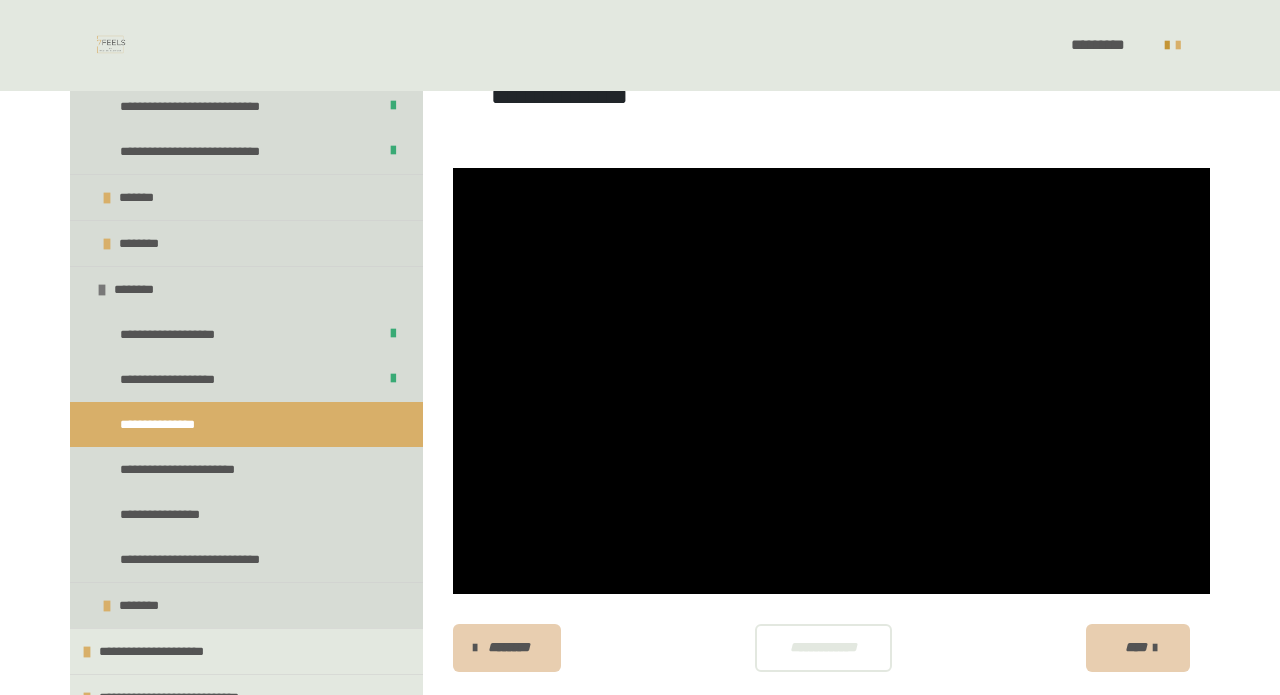 click on "**********" at bounding box center [823, 647] 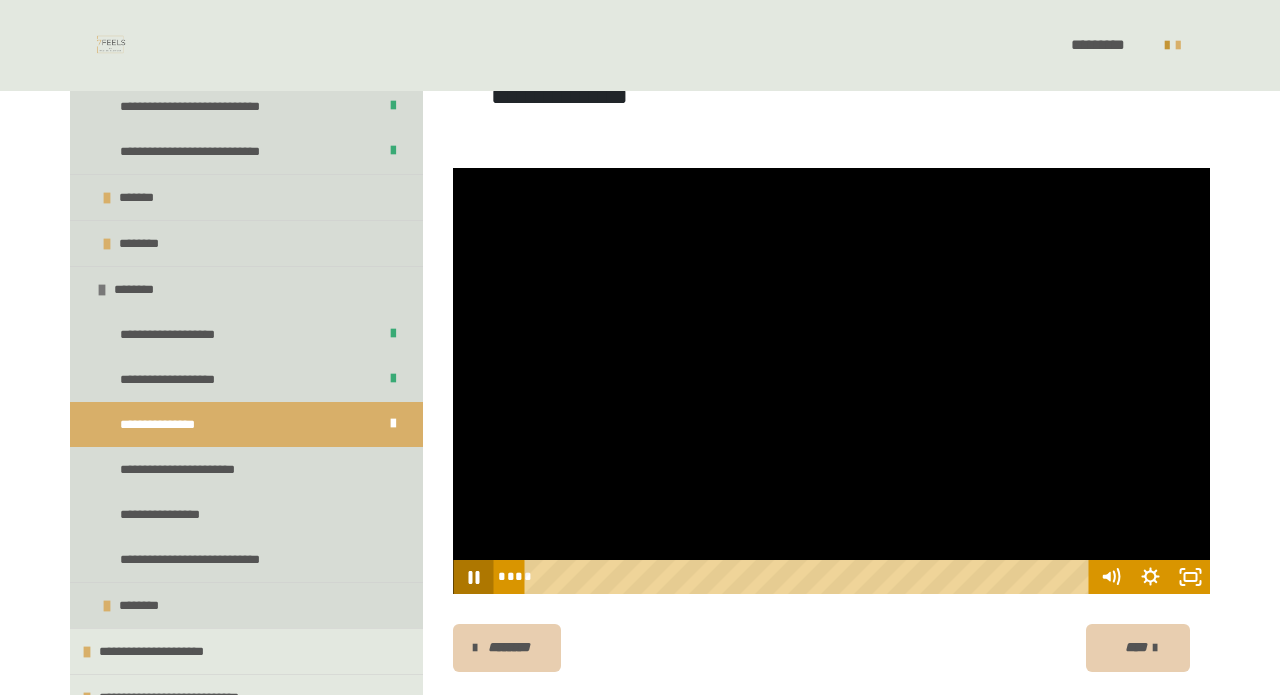 click 